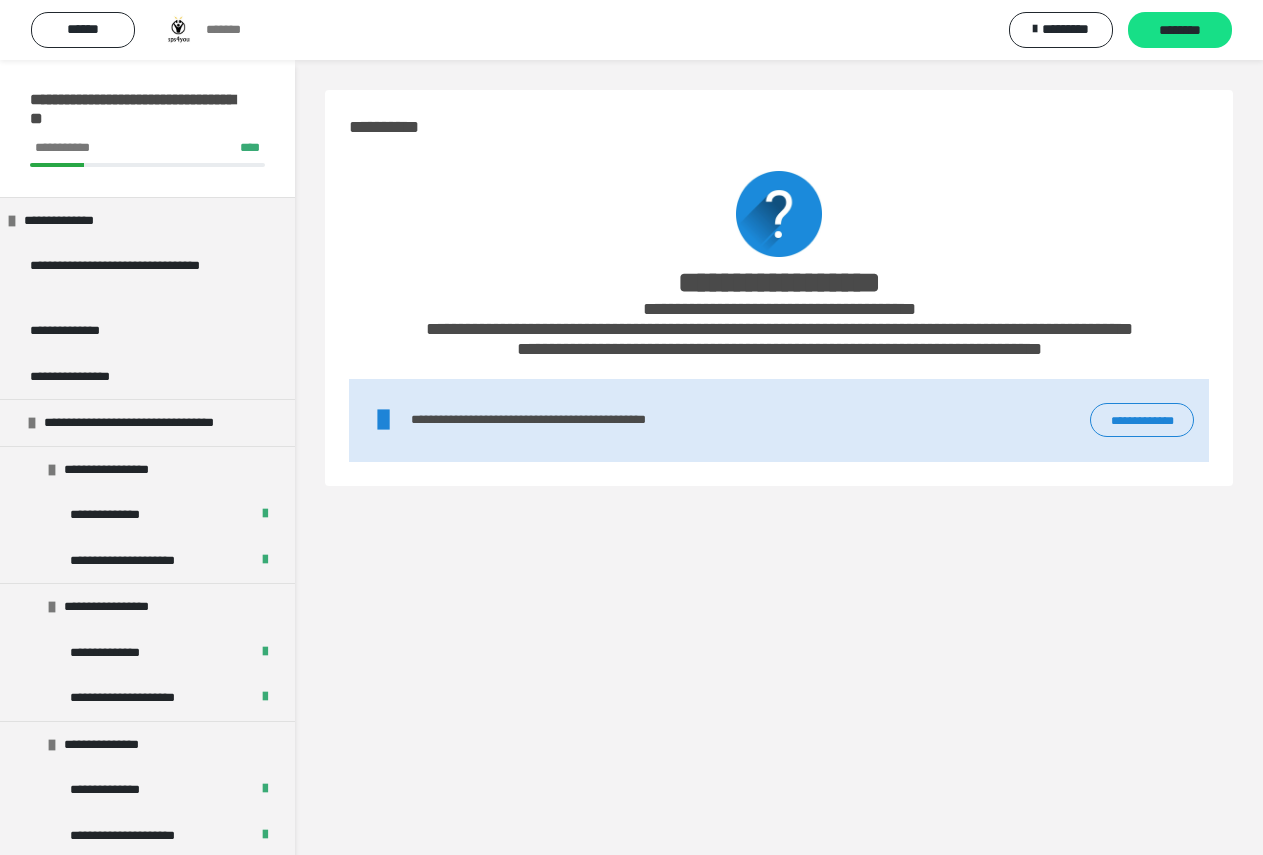 scroll, scrollTop: 0, scrollLeft: 0, axis: both 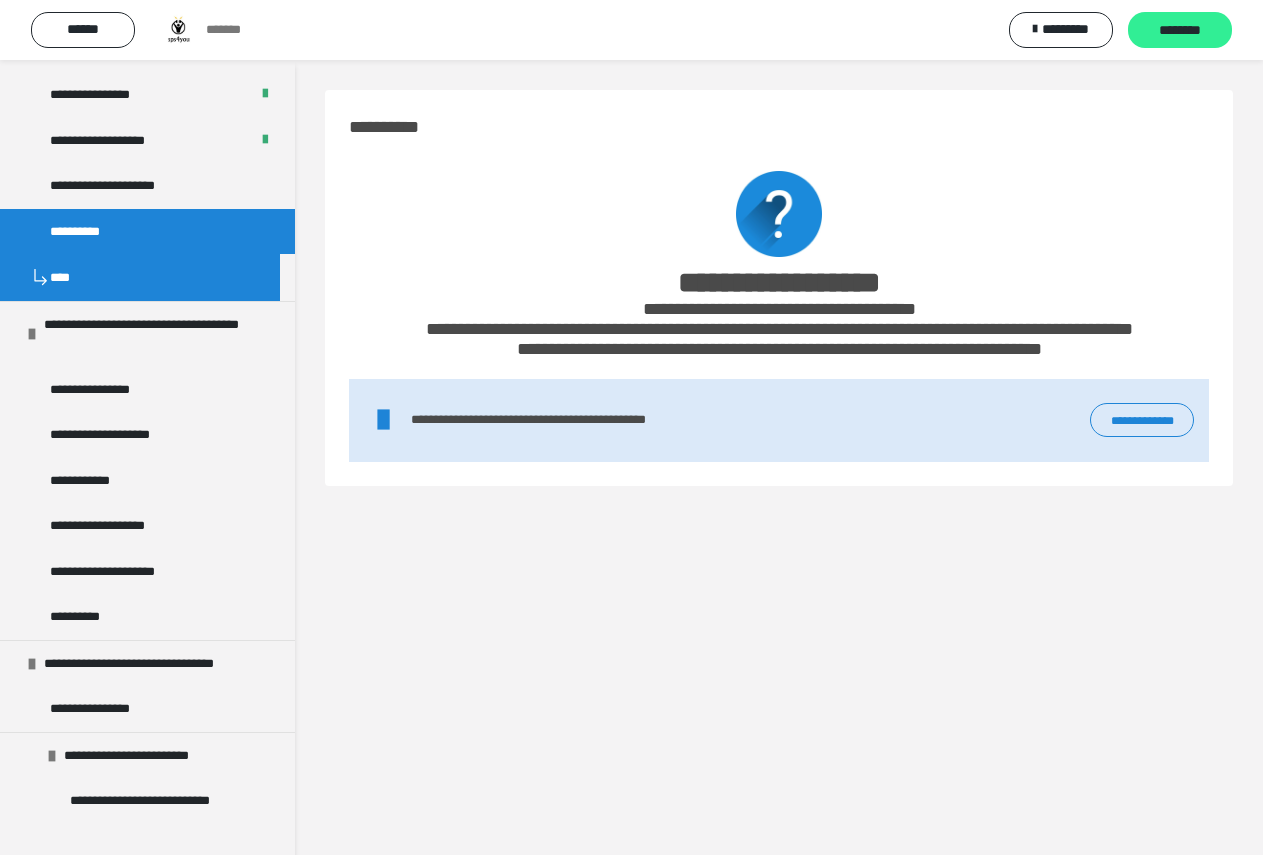 click on "********" at bounding box center [1180, 31] 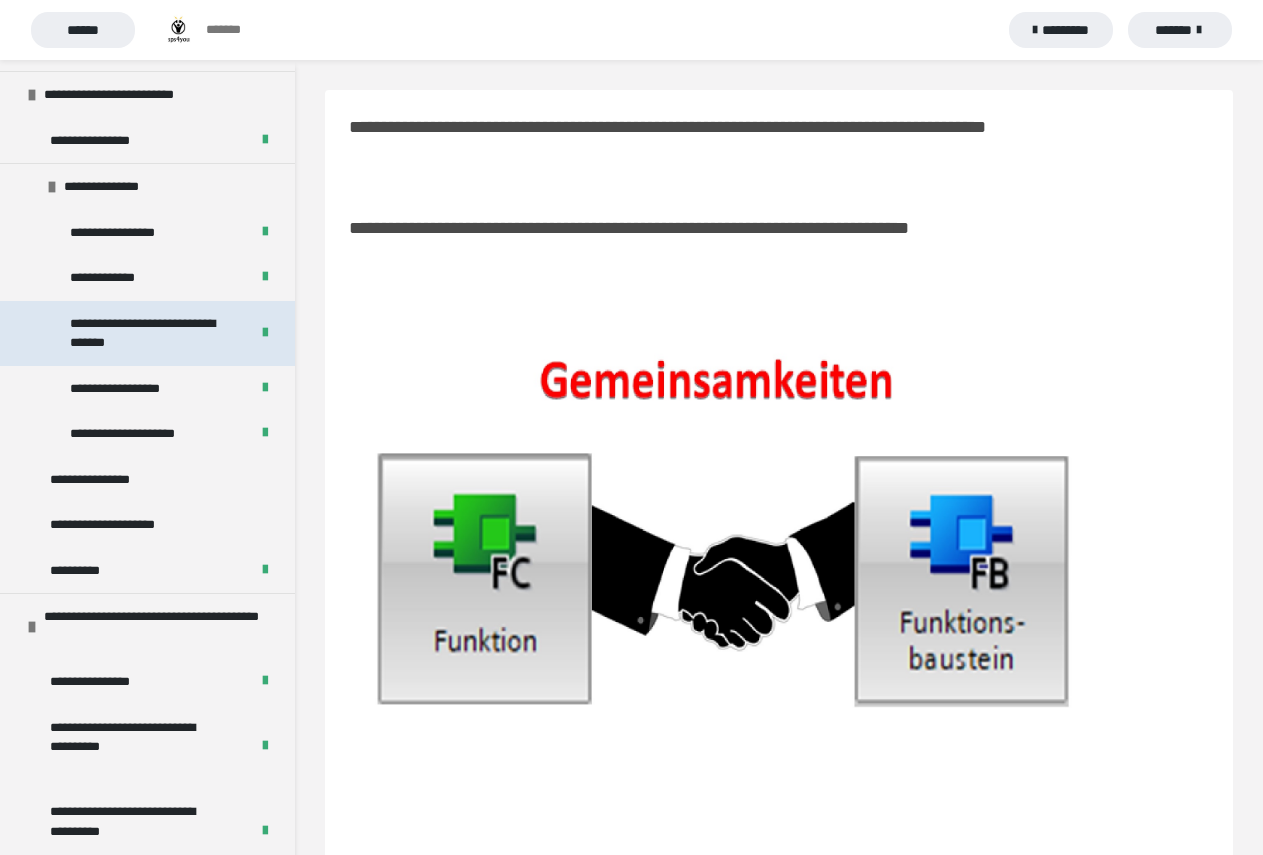 scroll, scrollTop: 1100, scrollLeft: 0, axis: vertical 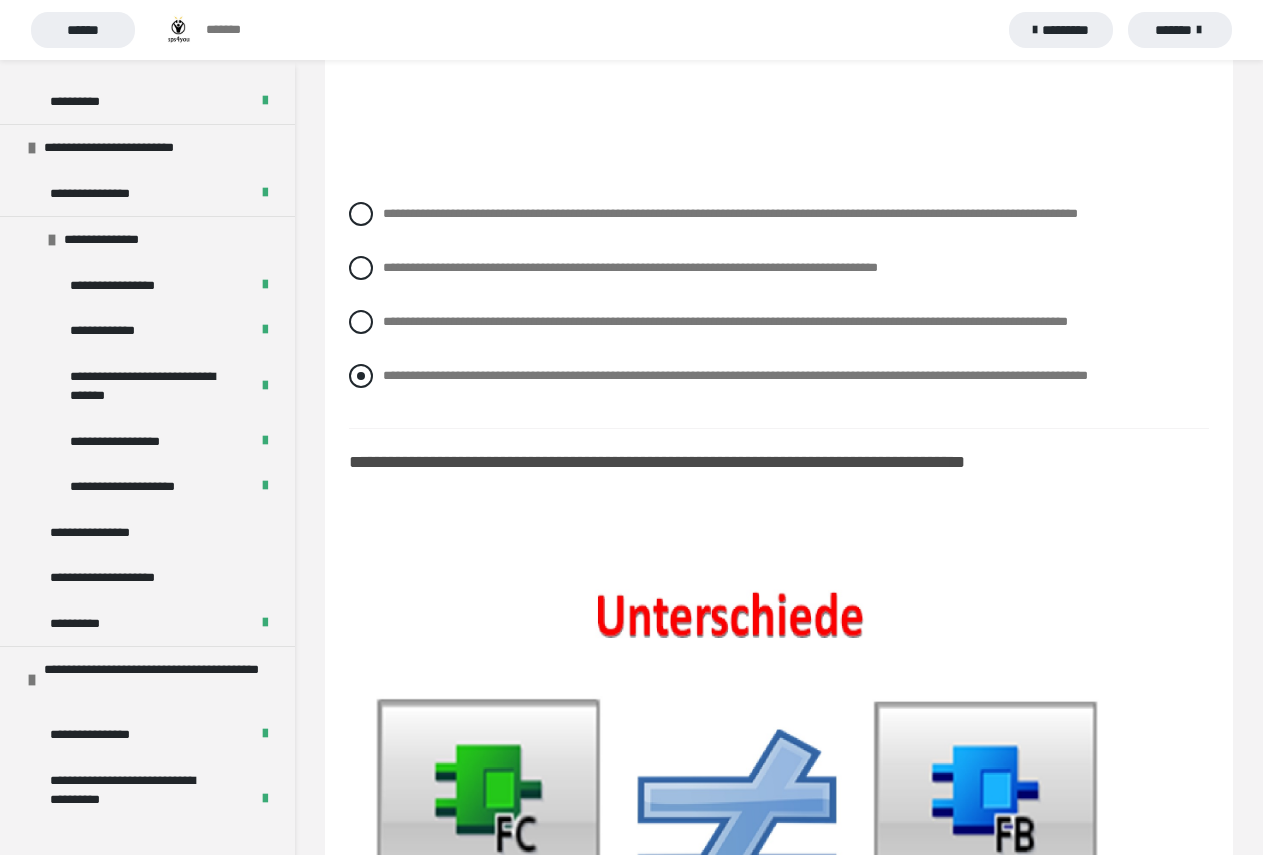 click on "**********" at bounding box center (389, 370) 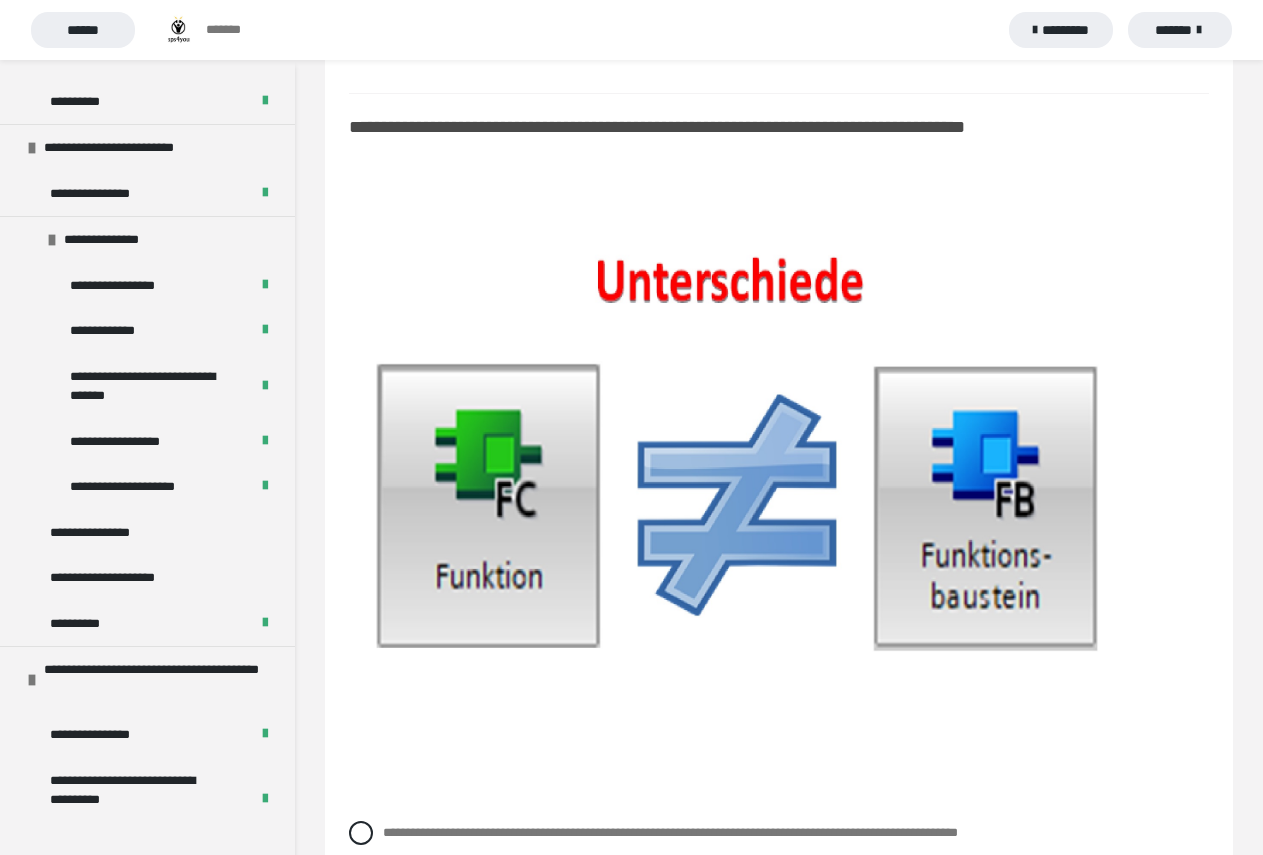 scroll, scrollTop: 1400, scrollLeft: 0, axis: vertical 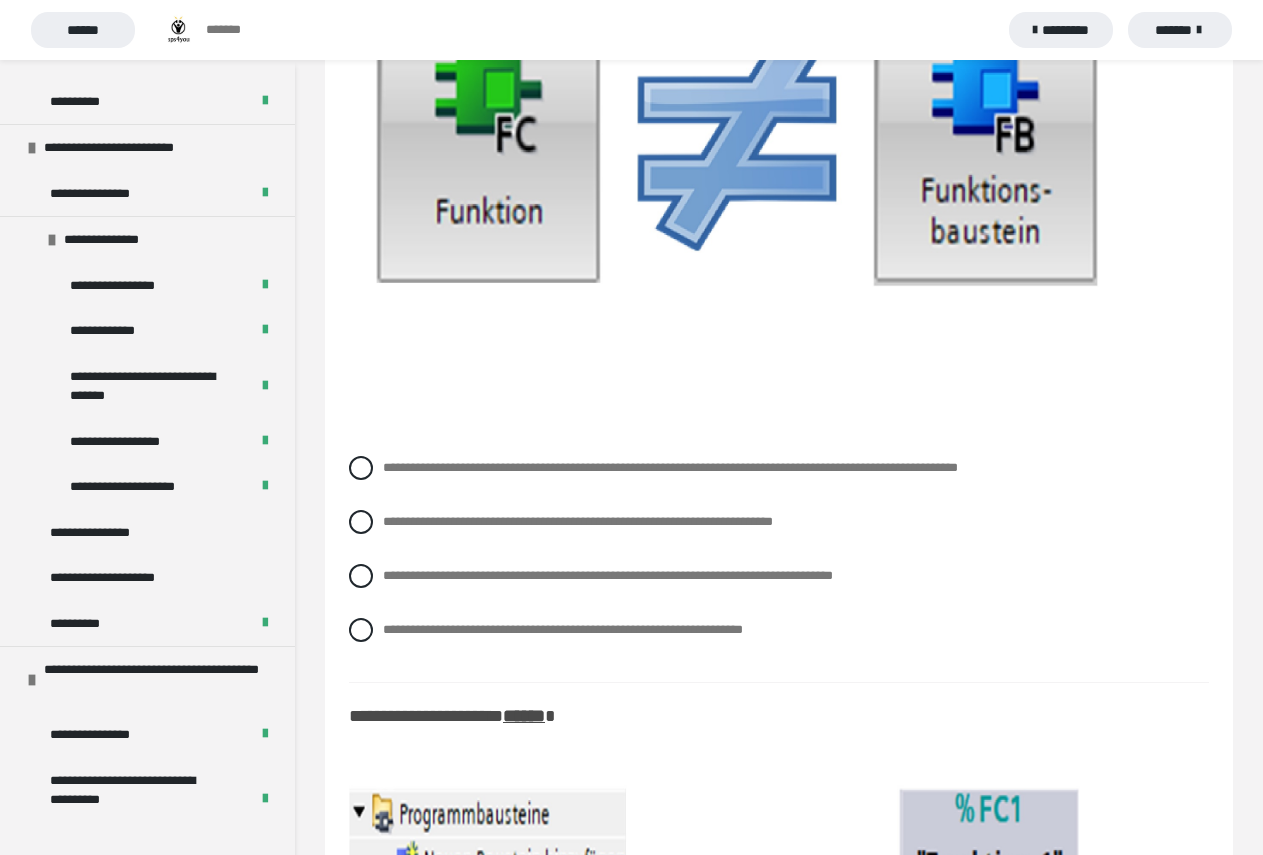click on "**********" at bounding box center (779, 4046) 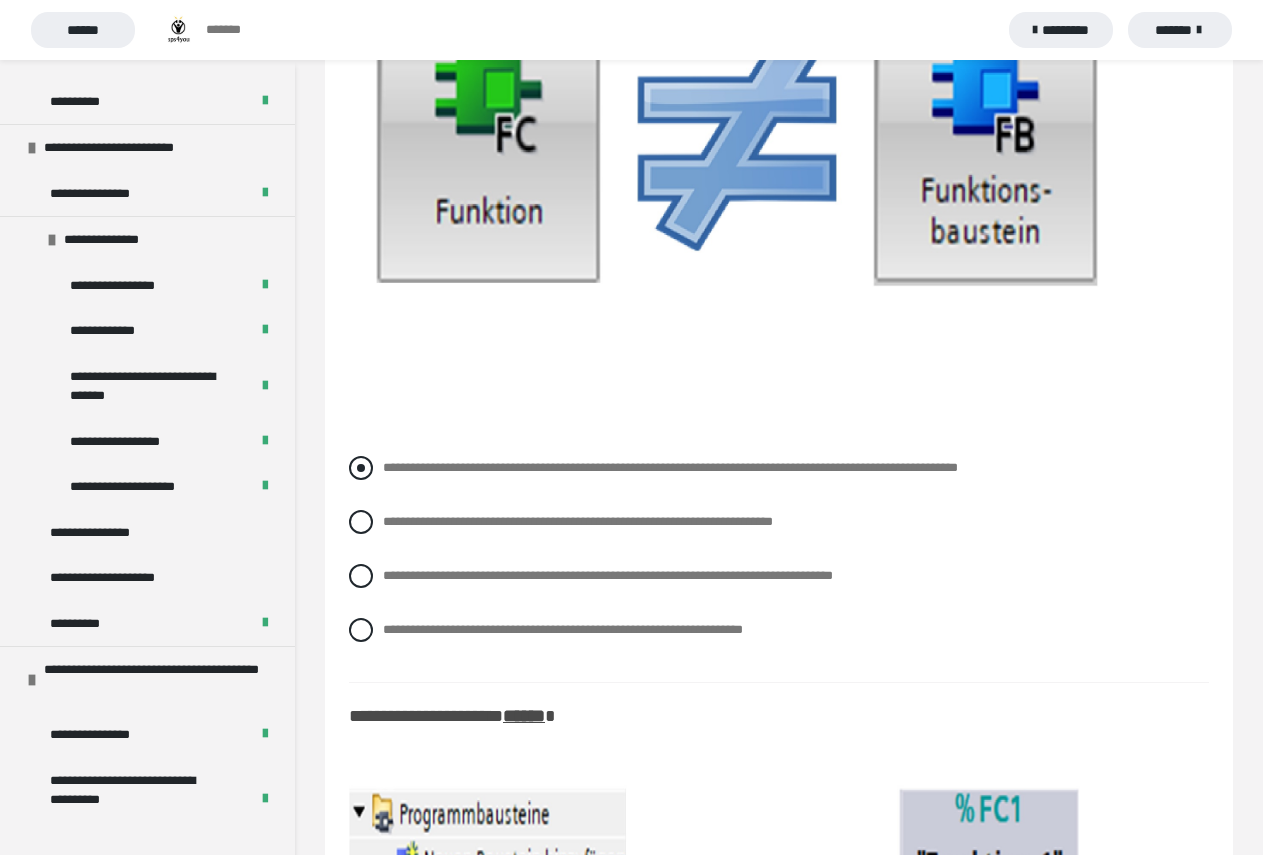 click at bounding box center (361, 468) 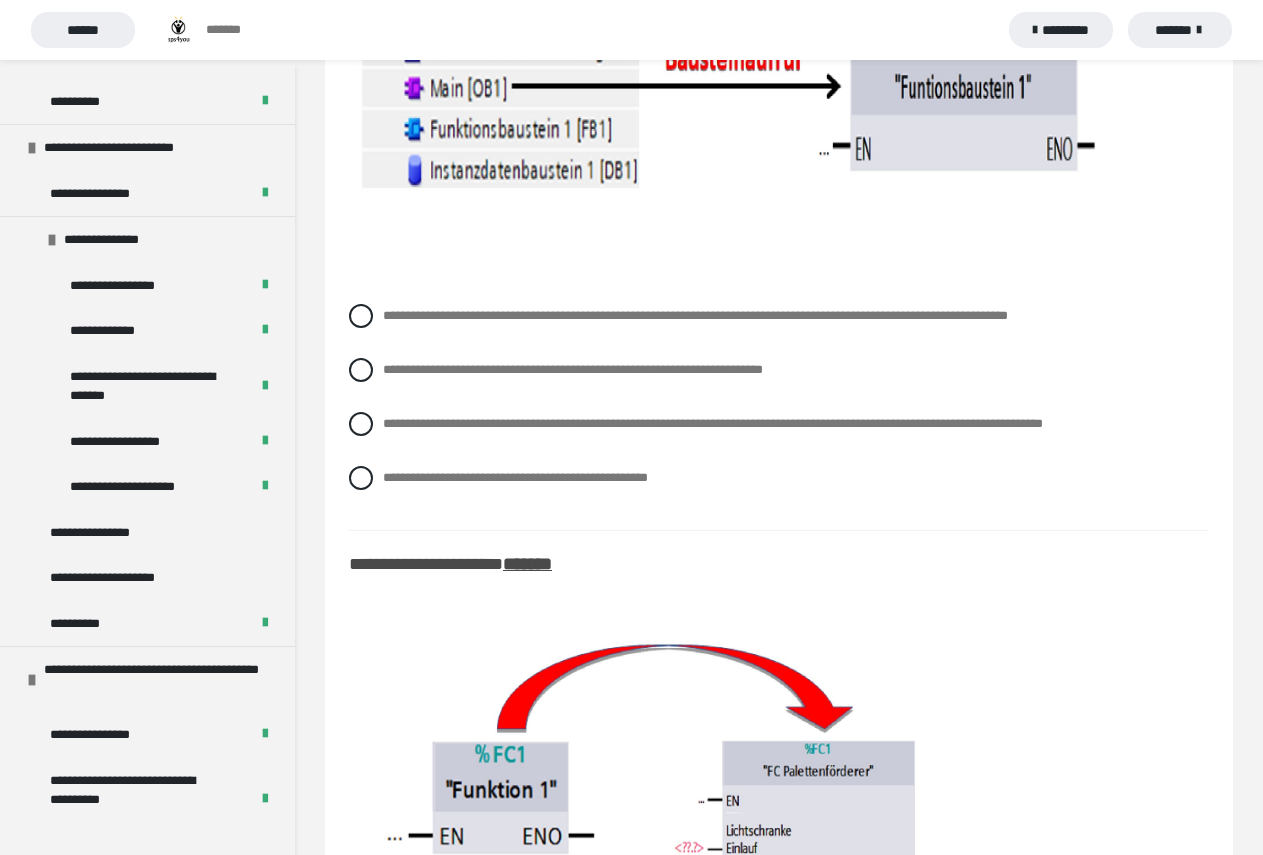 scroll, scrollTop: 2500, scrollLeft: 0, axis: vertical 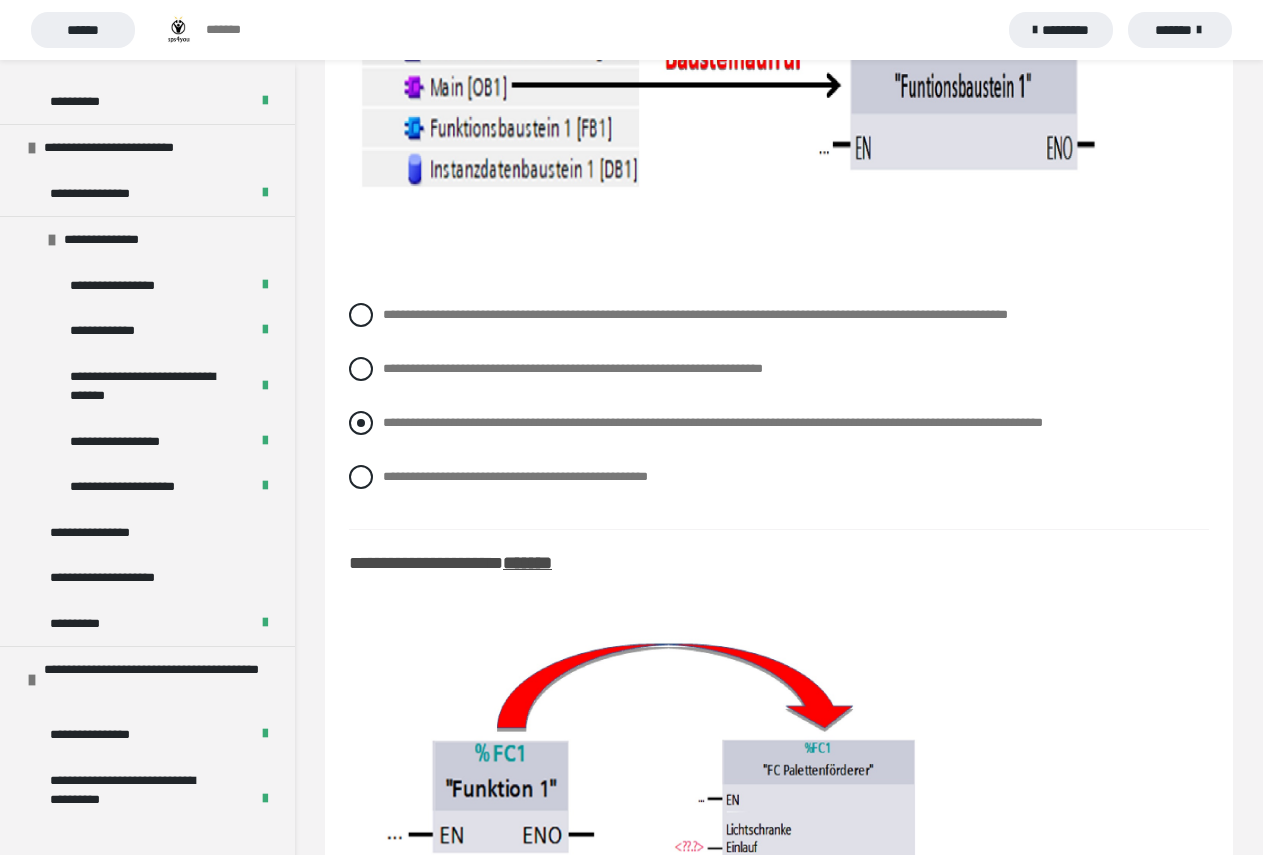 click at bounding box center [361, 423] 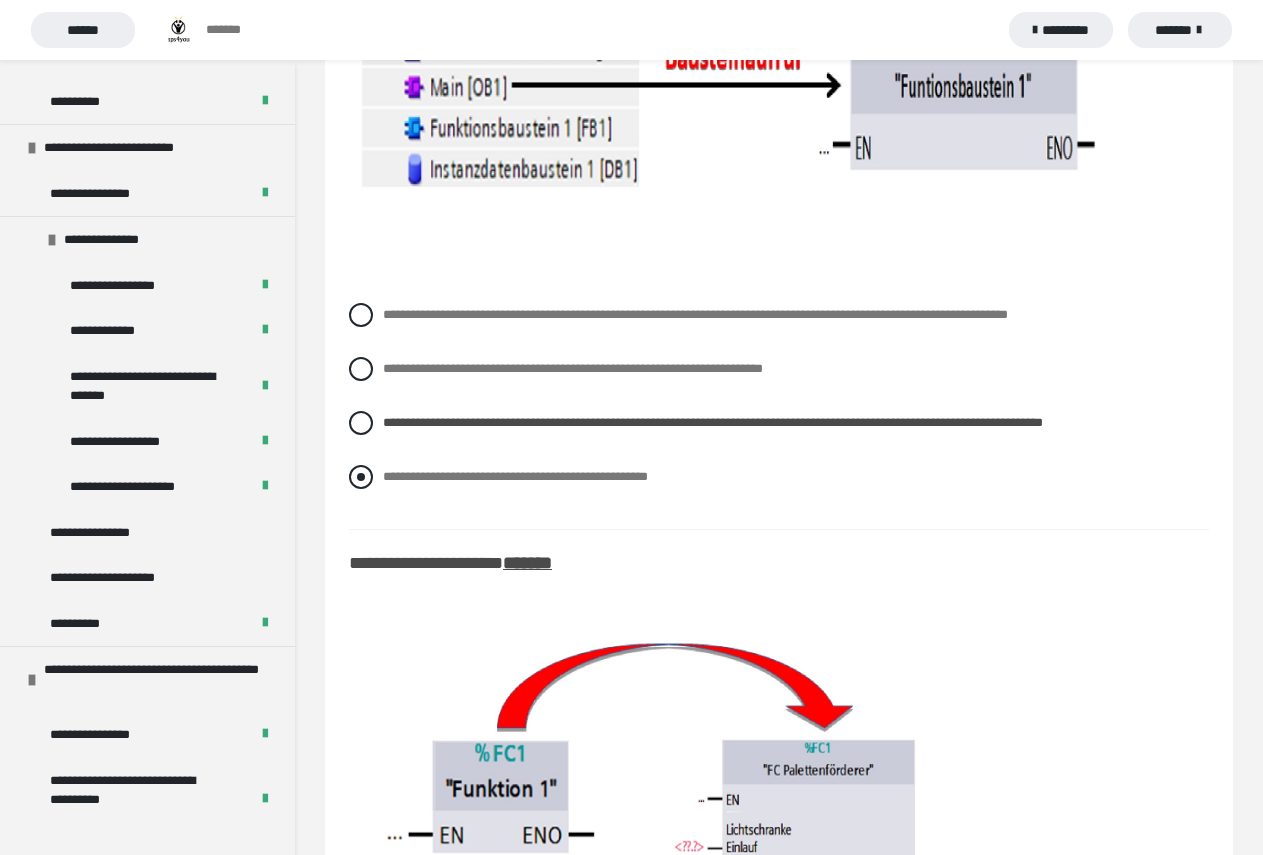 click on "**********" at bounding box center [389, 471] 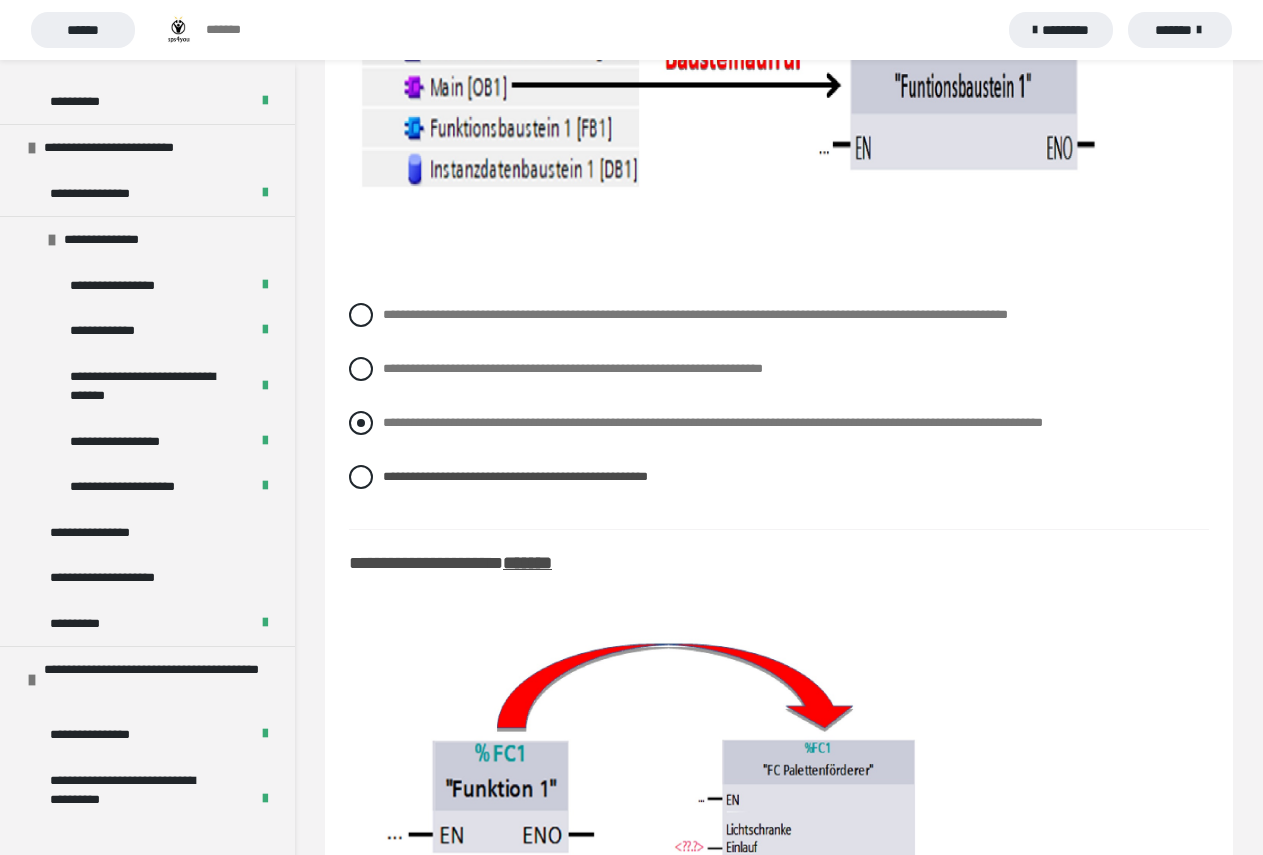 click on "**********" at bounding box center [713, 422] 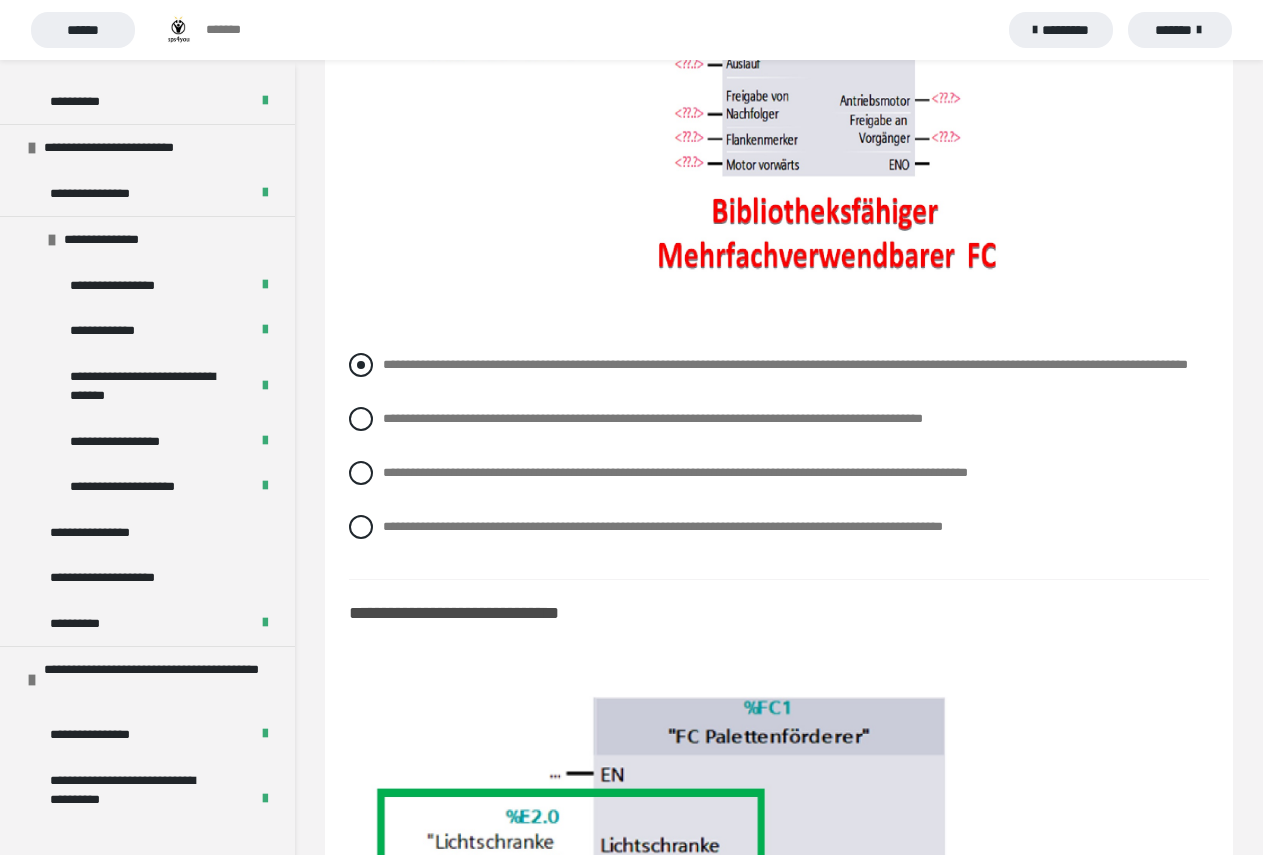 scroll, scrollTop: 3400, scrollLeft: 0, axis: vertical 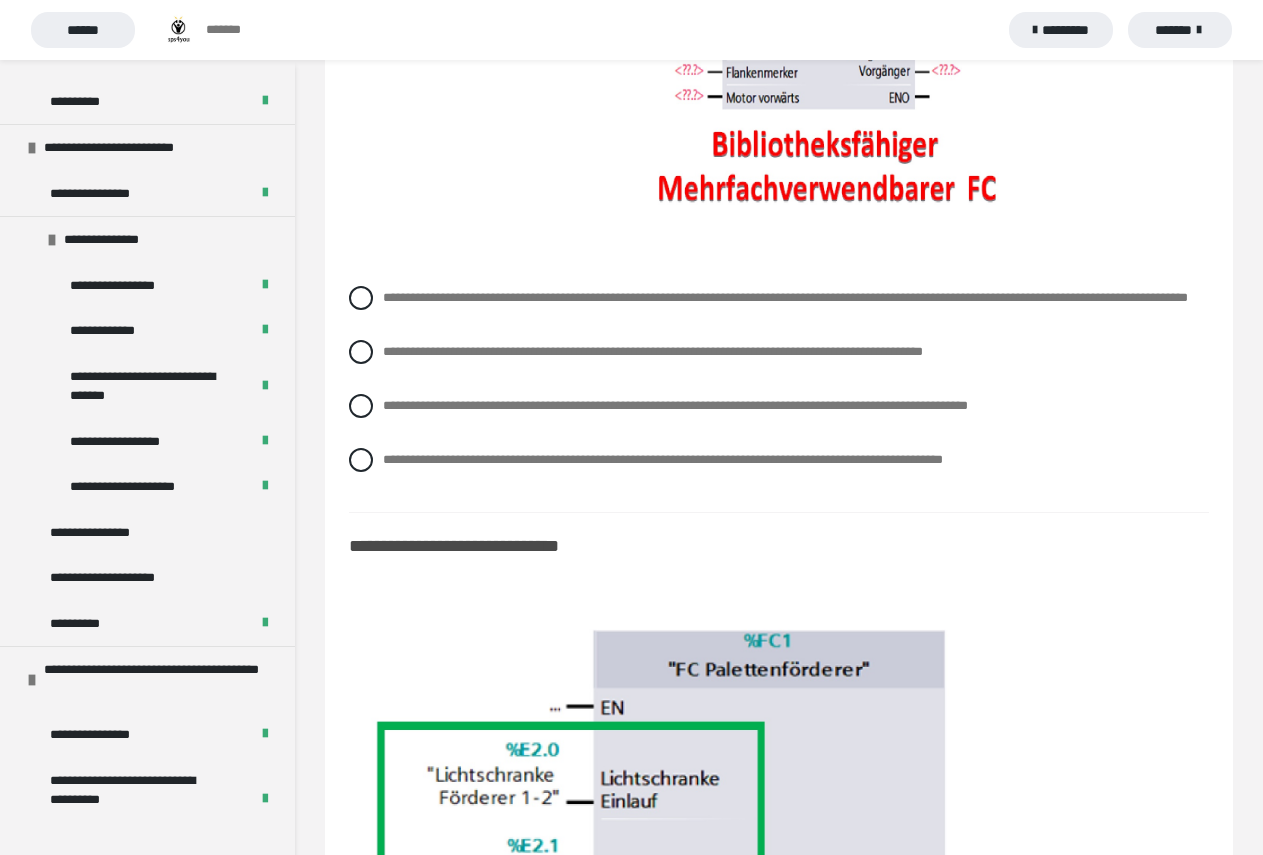 drag, startPoint x: 388, startPoint y: 523, endPoint x: 910, endPoint y: 493, distance: 522.8613 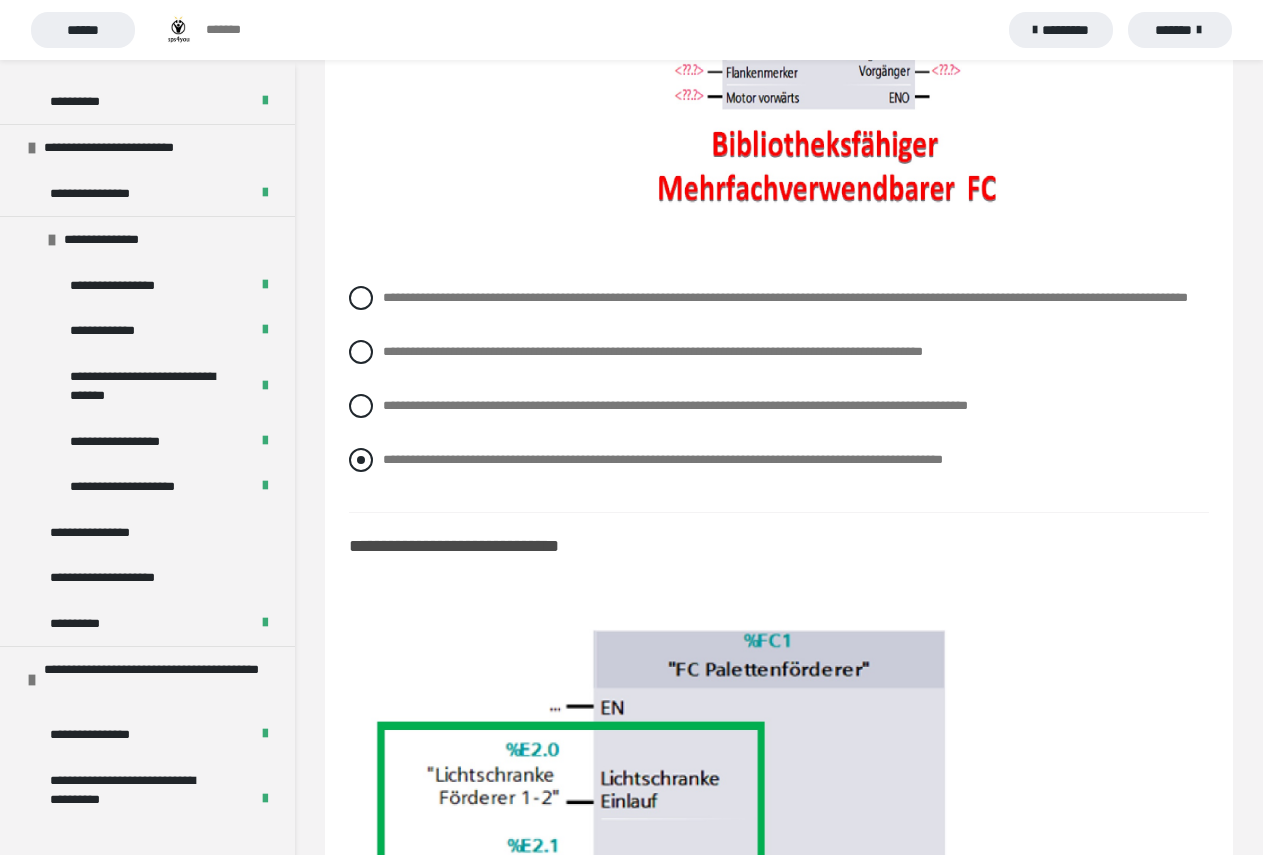 click at bounding box center [361, 460] 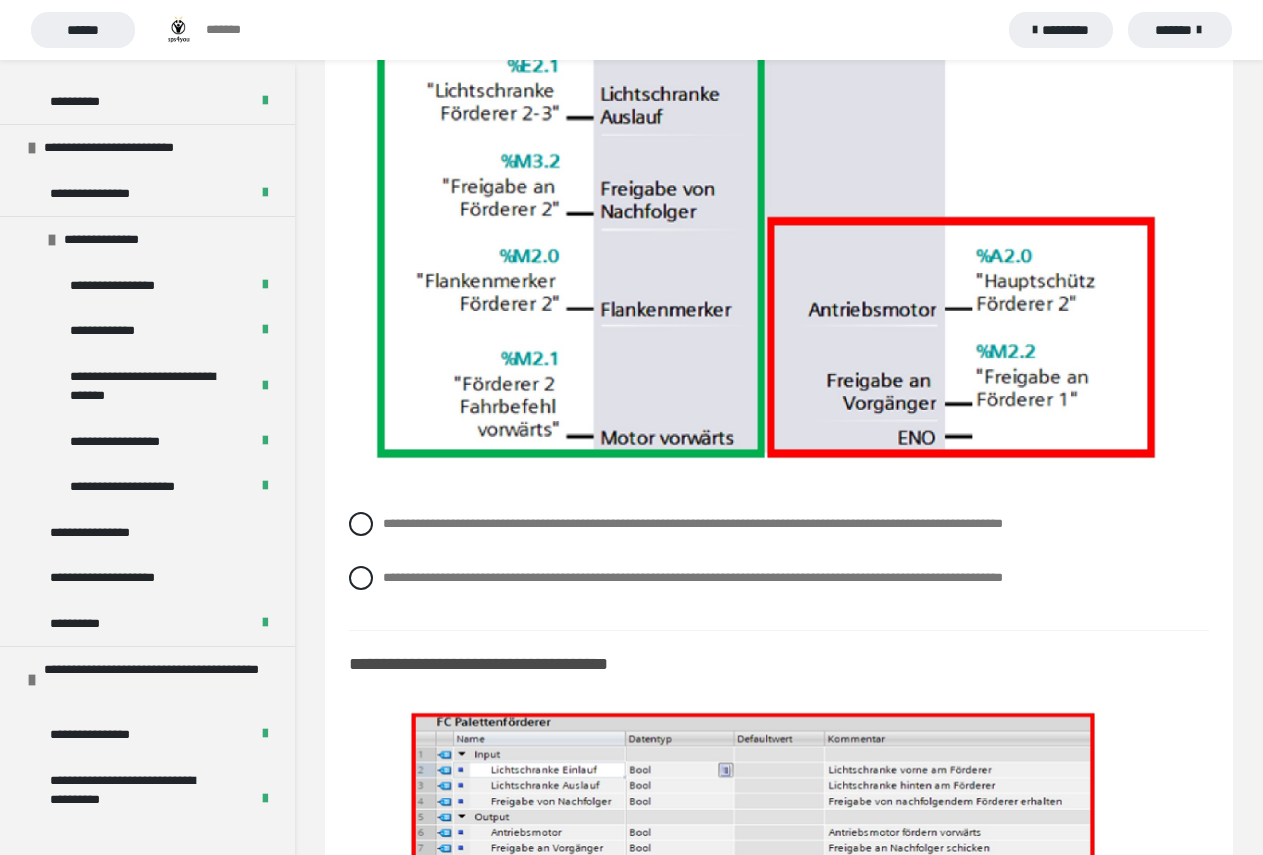 scroll, scrollTop: 4200, scrollLeft: 0, axis: vertical 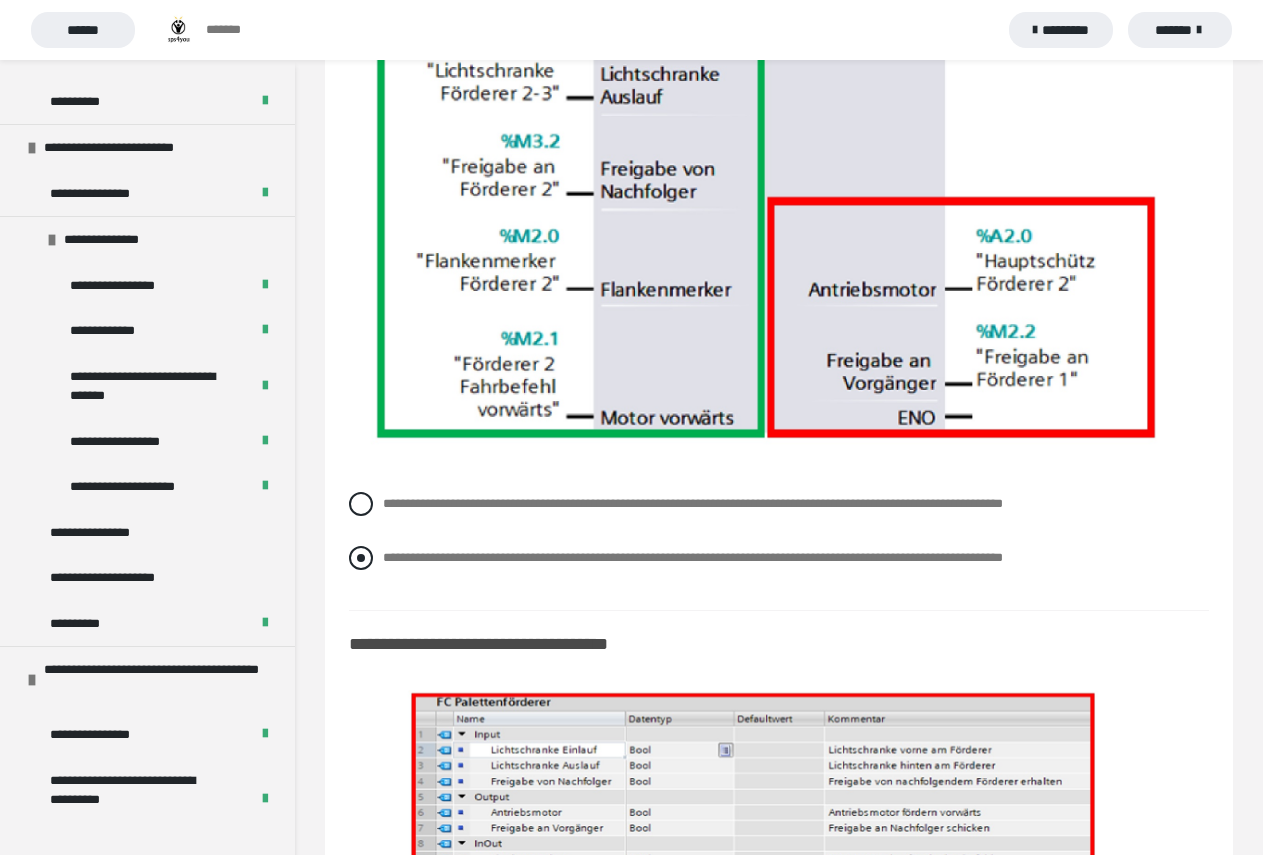 click at bounding box center (361, 558) 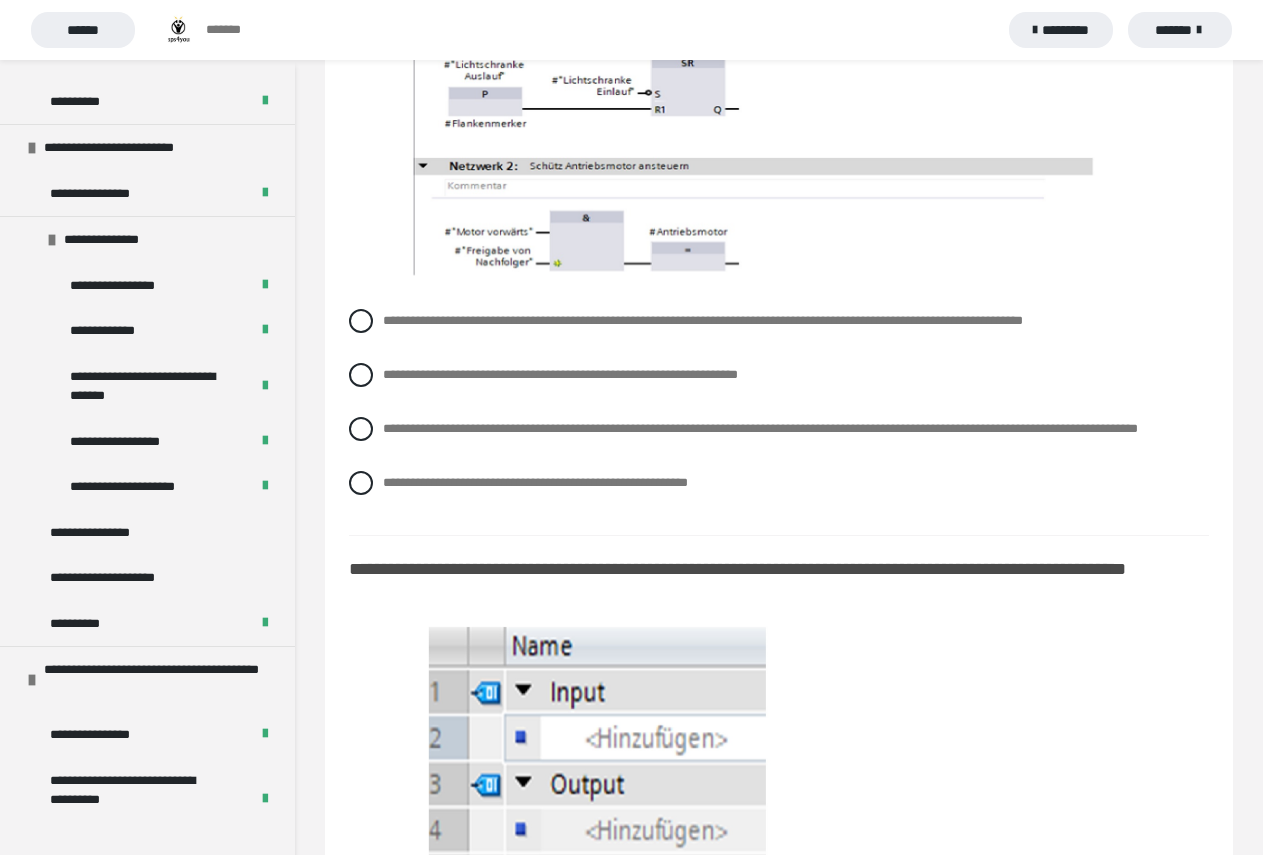 scroll, scrollTop: 5300, scrollLeft: 0, axis: vertical 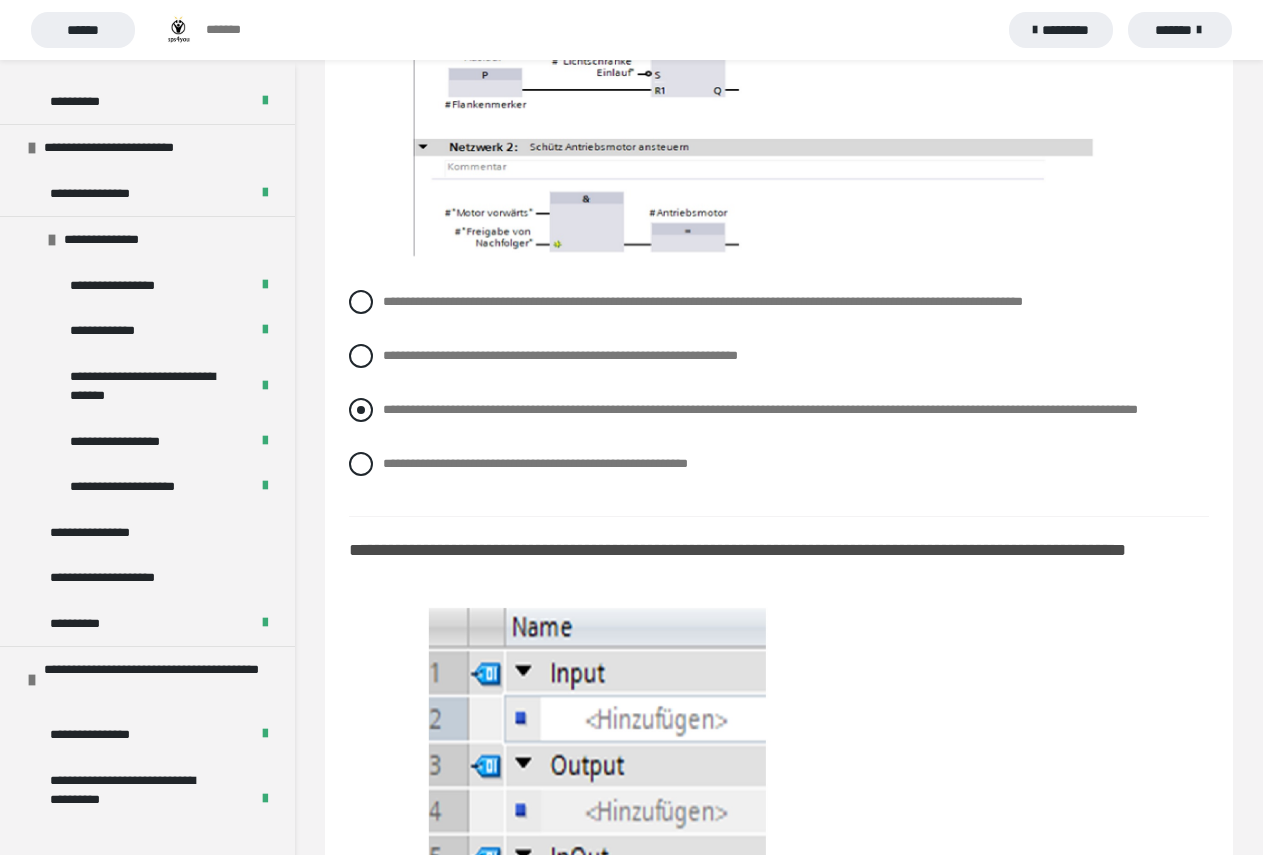 click on "**********" at bounding box center [760, 409] 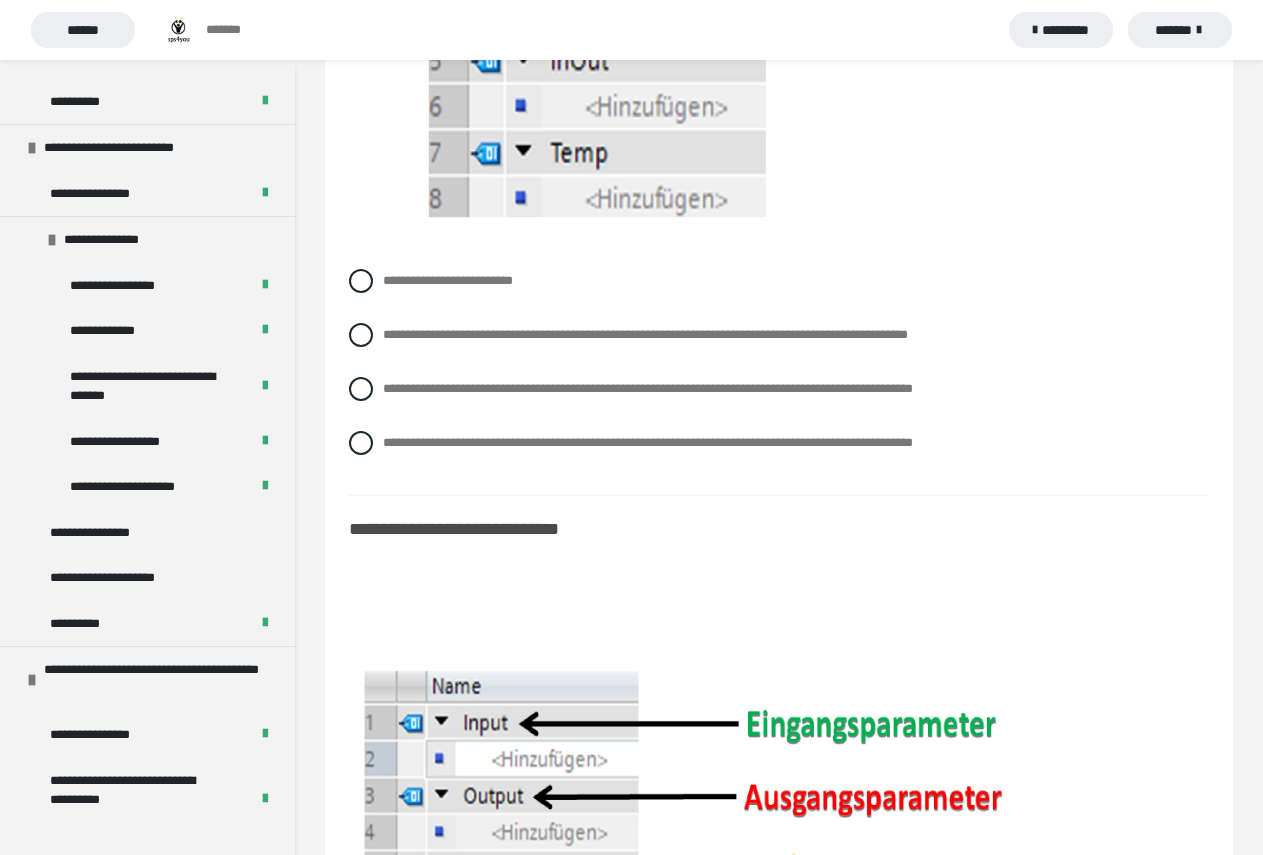 scroll, scrollTop: 6100, scrollLeft: 0, axis: vertical 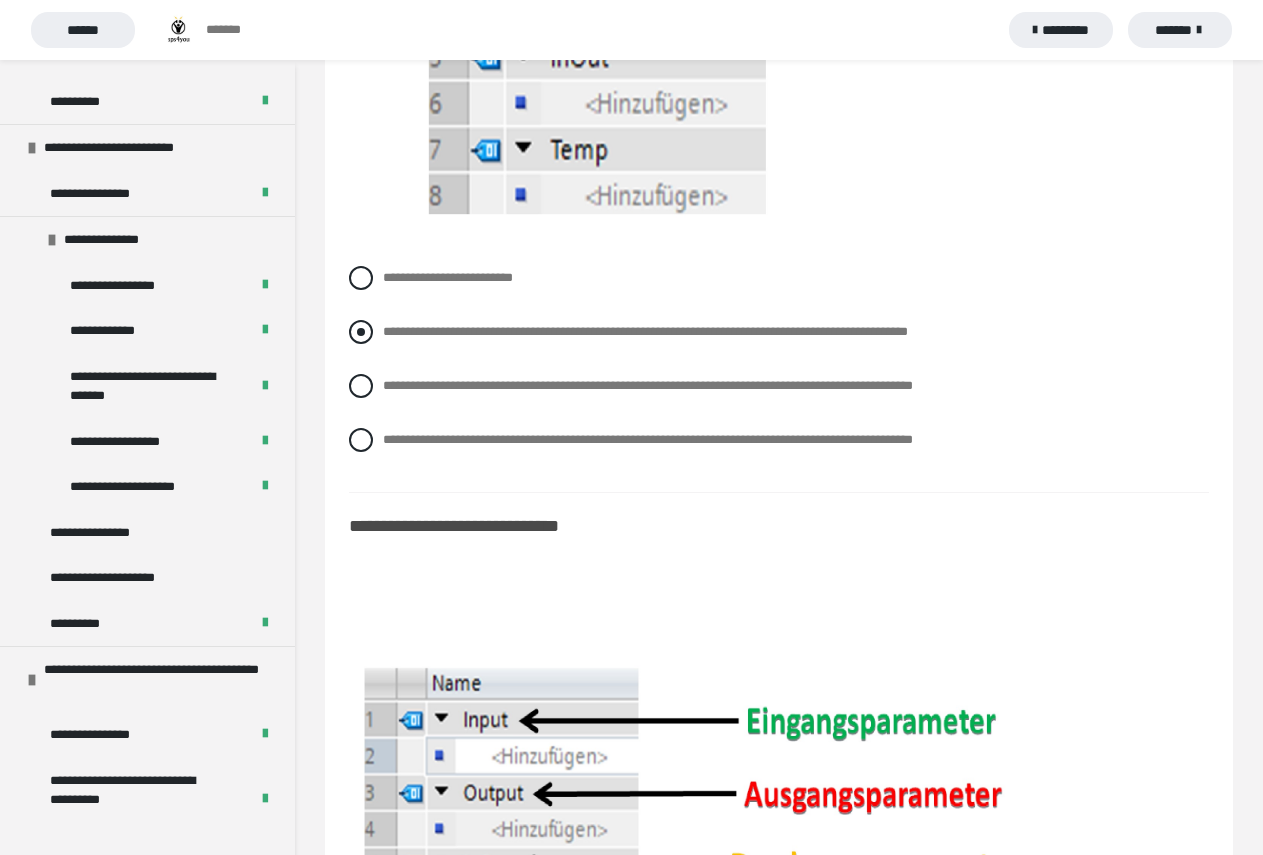 click on "**********" at bounding box center [779, 332] 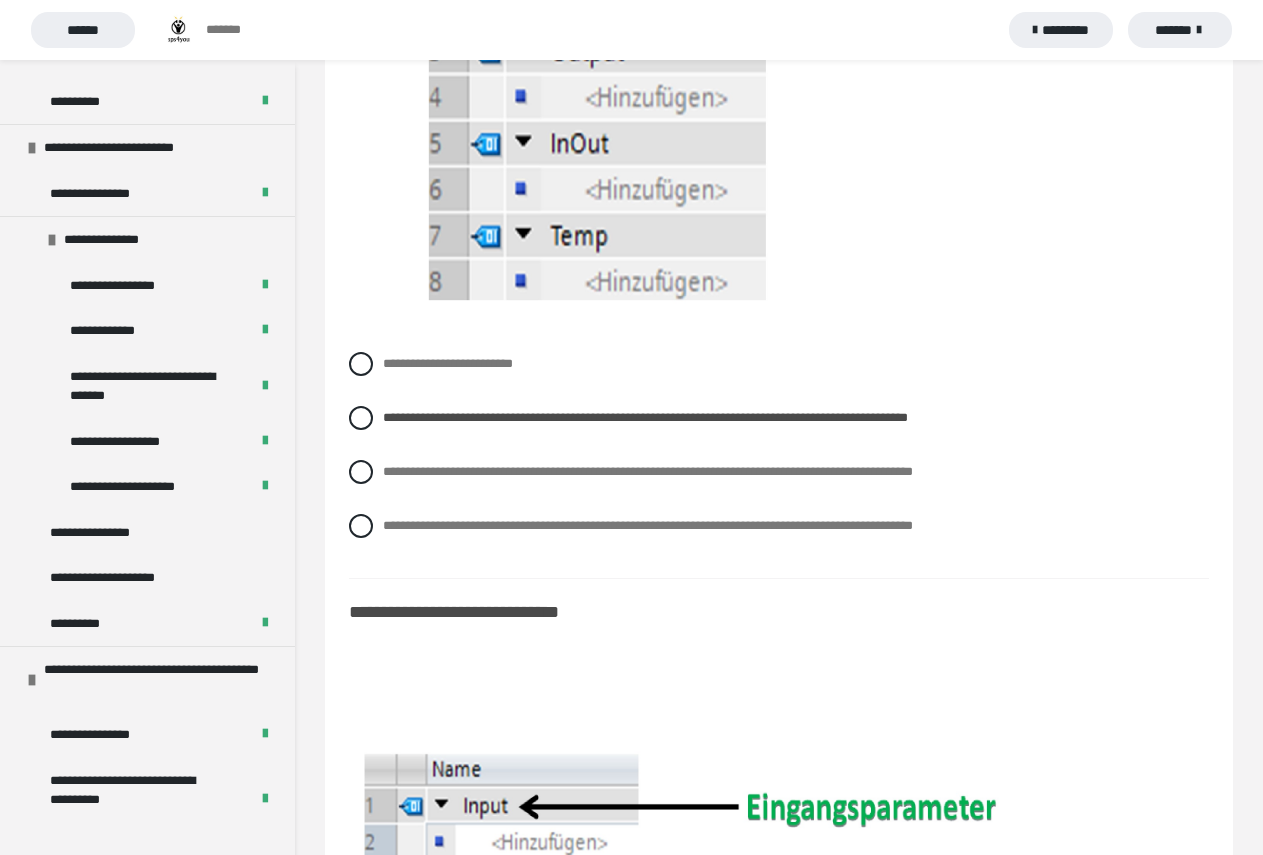 scroll, scrollTop: 6100, scrollLeft: 0, axis: vertical 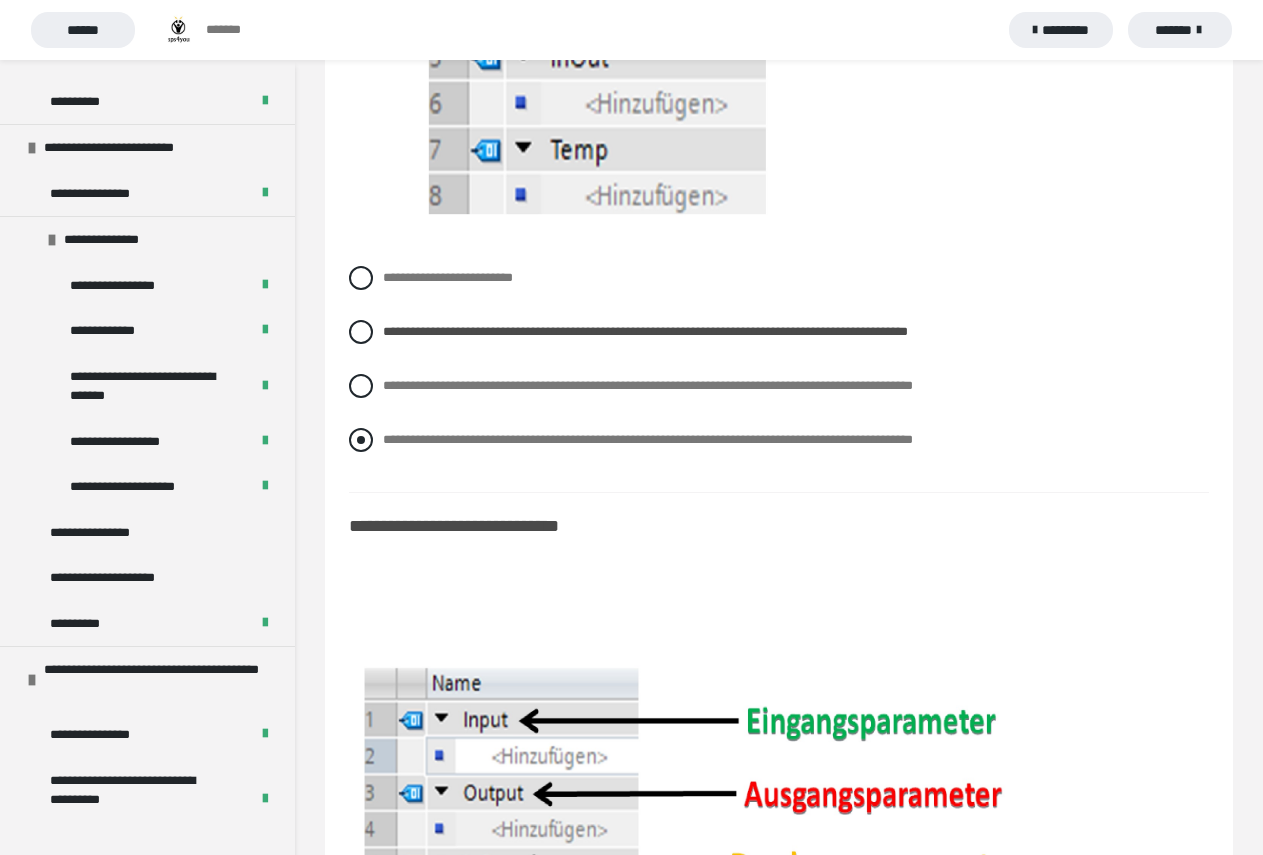 click on "**********" at bounding box center (779, 440) 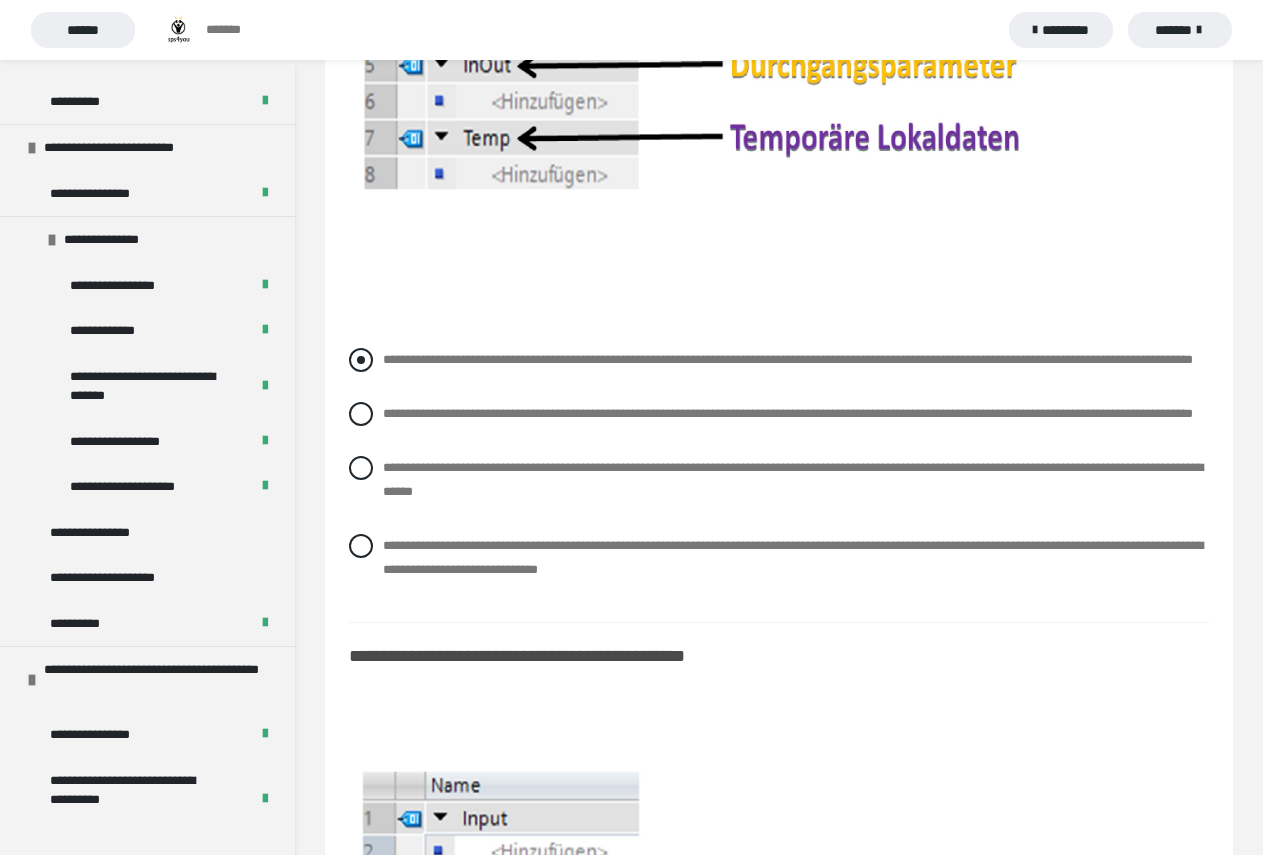 scroll, scrollTop: 6900, scrollLeft: 0, axis: vertical 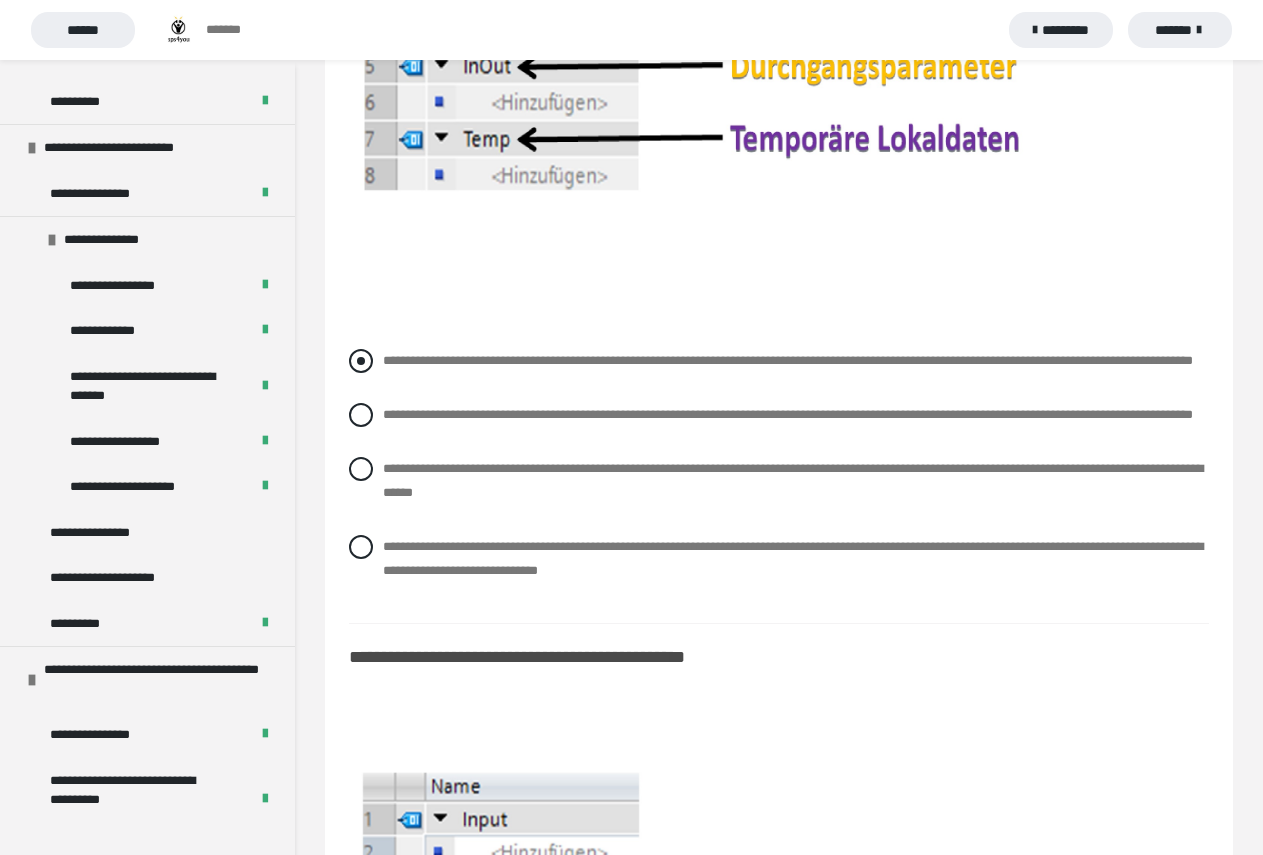 click on "**********" at bounding box center [779, 361] 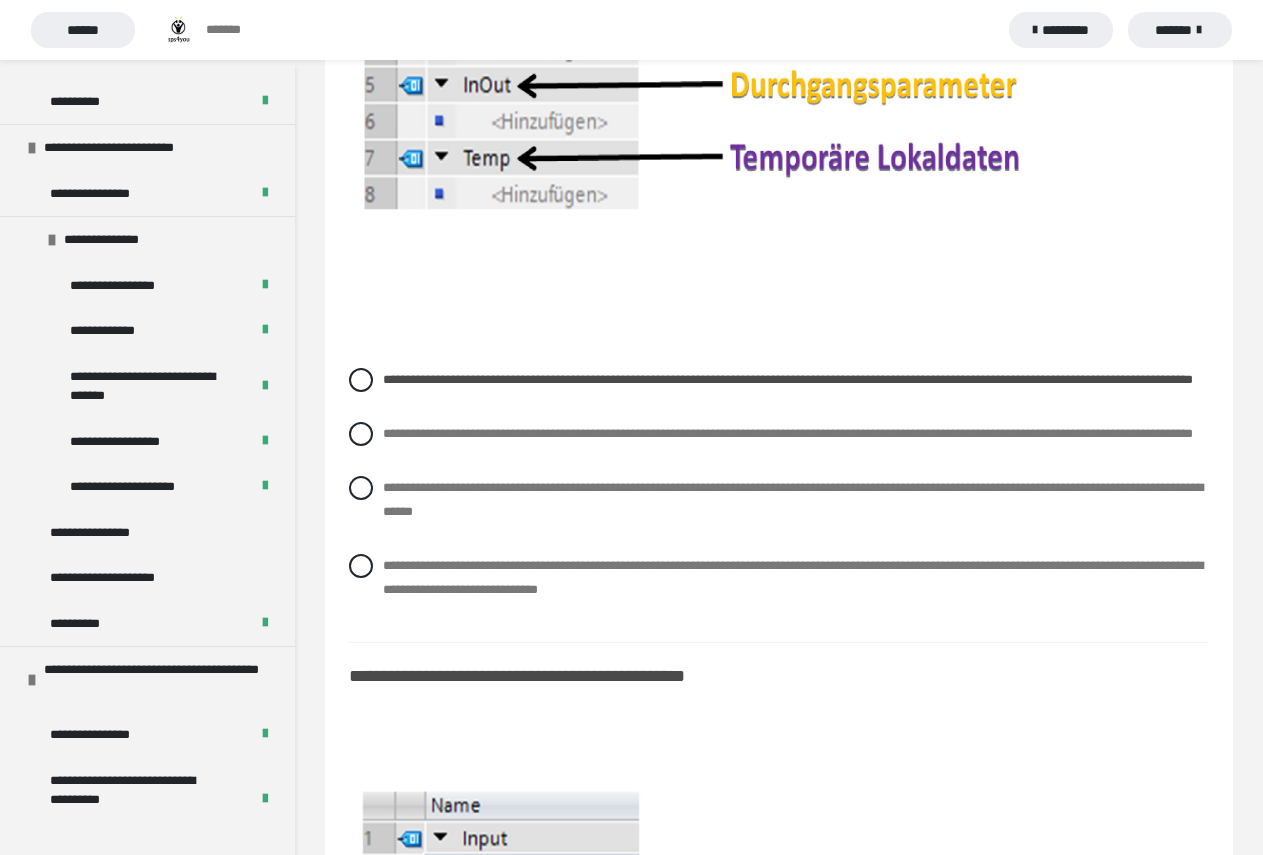 scroll, scrollTop: 6900, scrollLeft: 0, axis: vertical 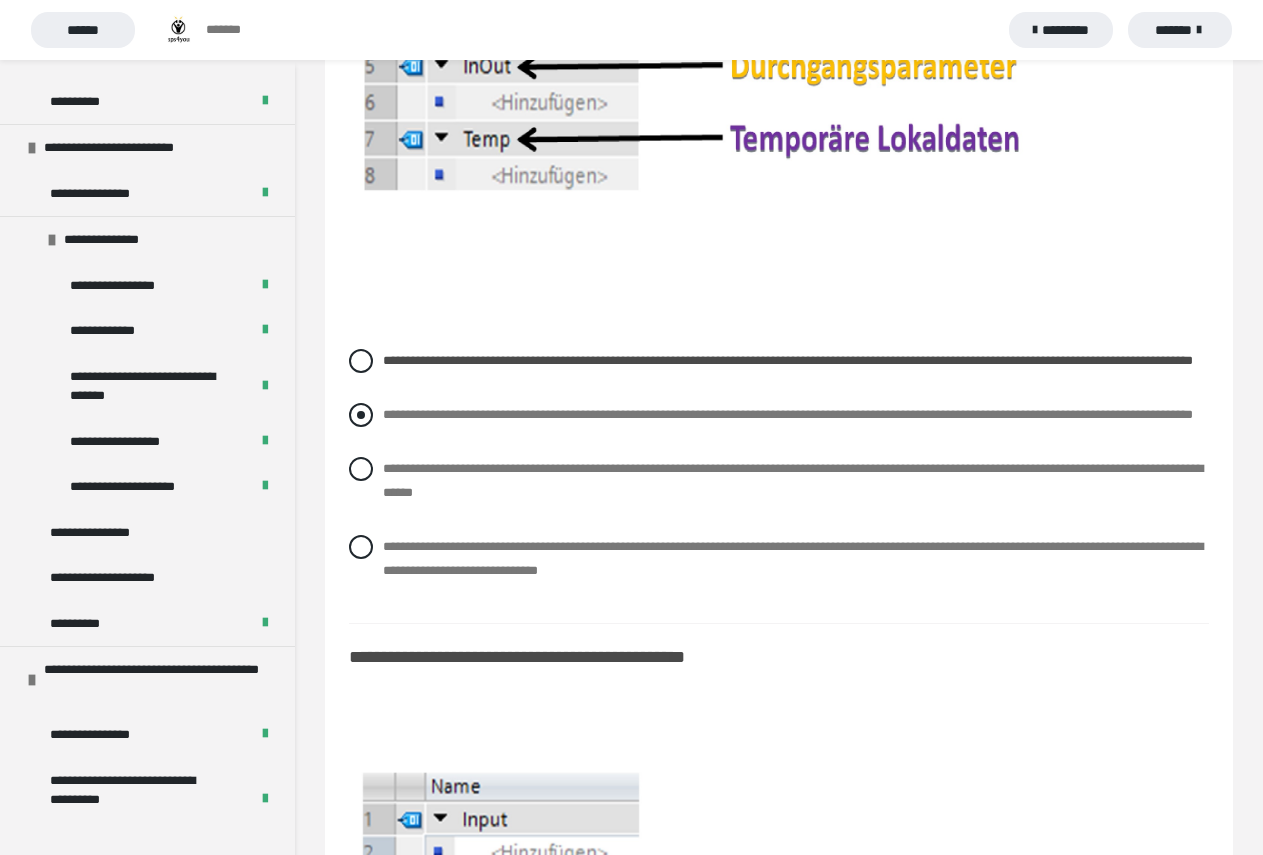 click on "**********" at bounding box center [389, 409] 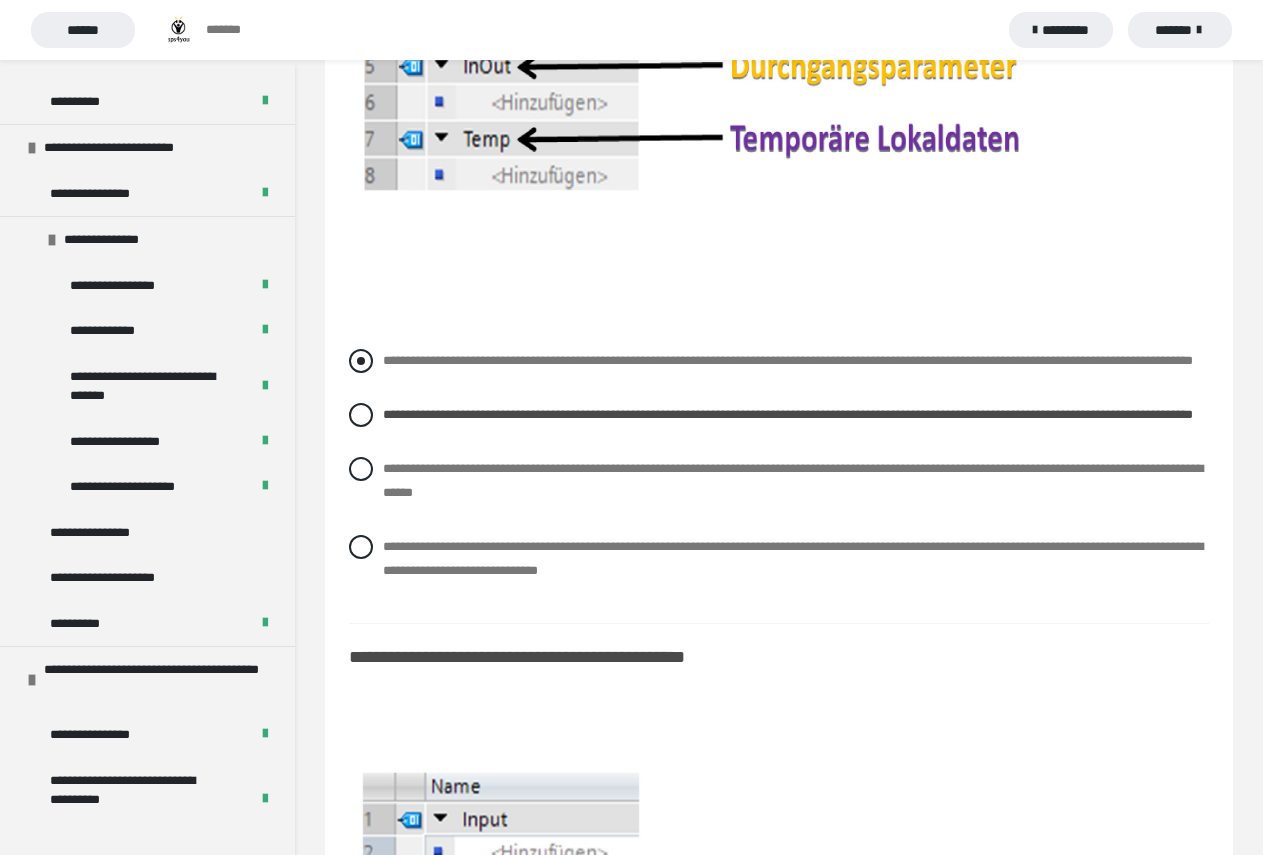 click at bounding box center [361, 361] 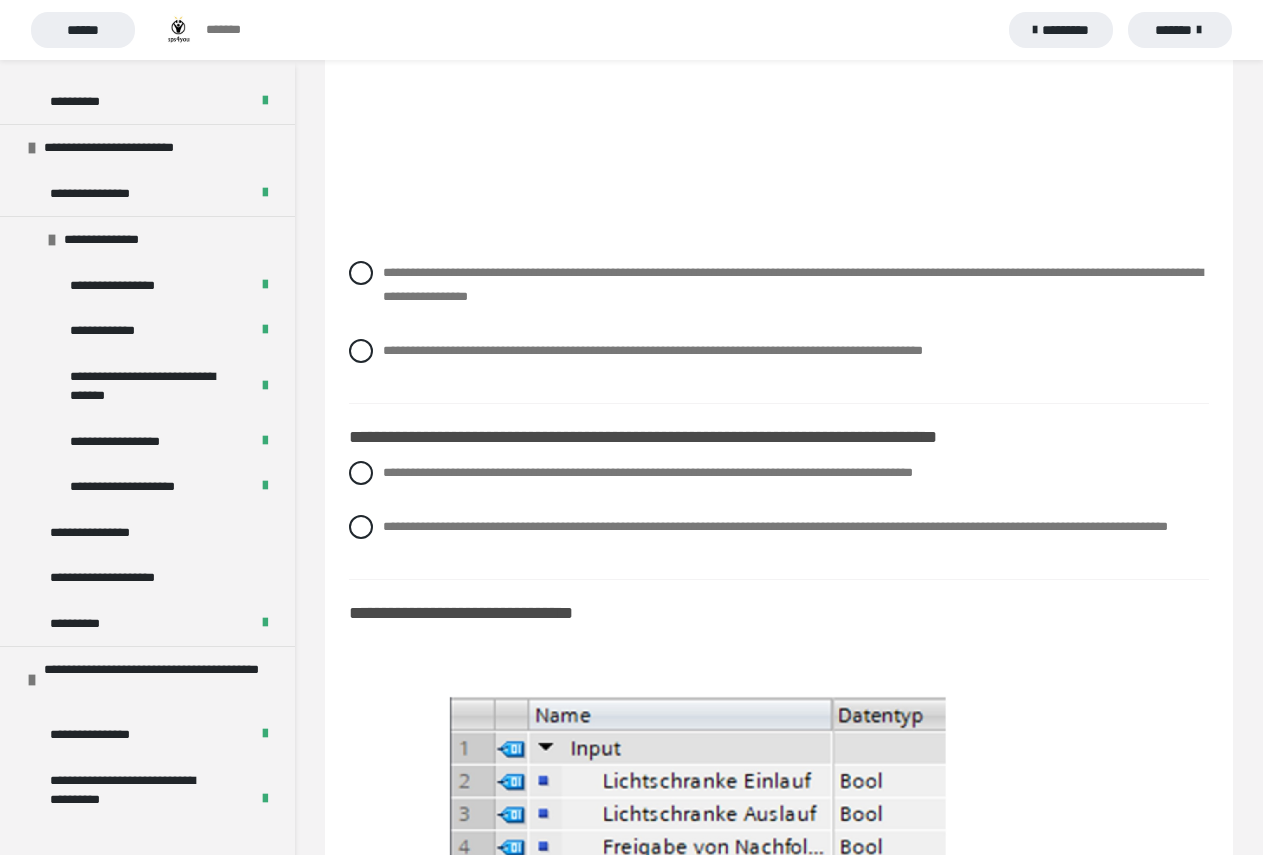 scroll, scrollTop: 8000, scrollLeft: 0, axis: vertical 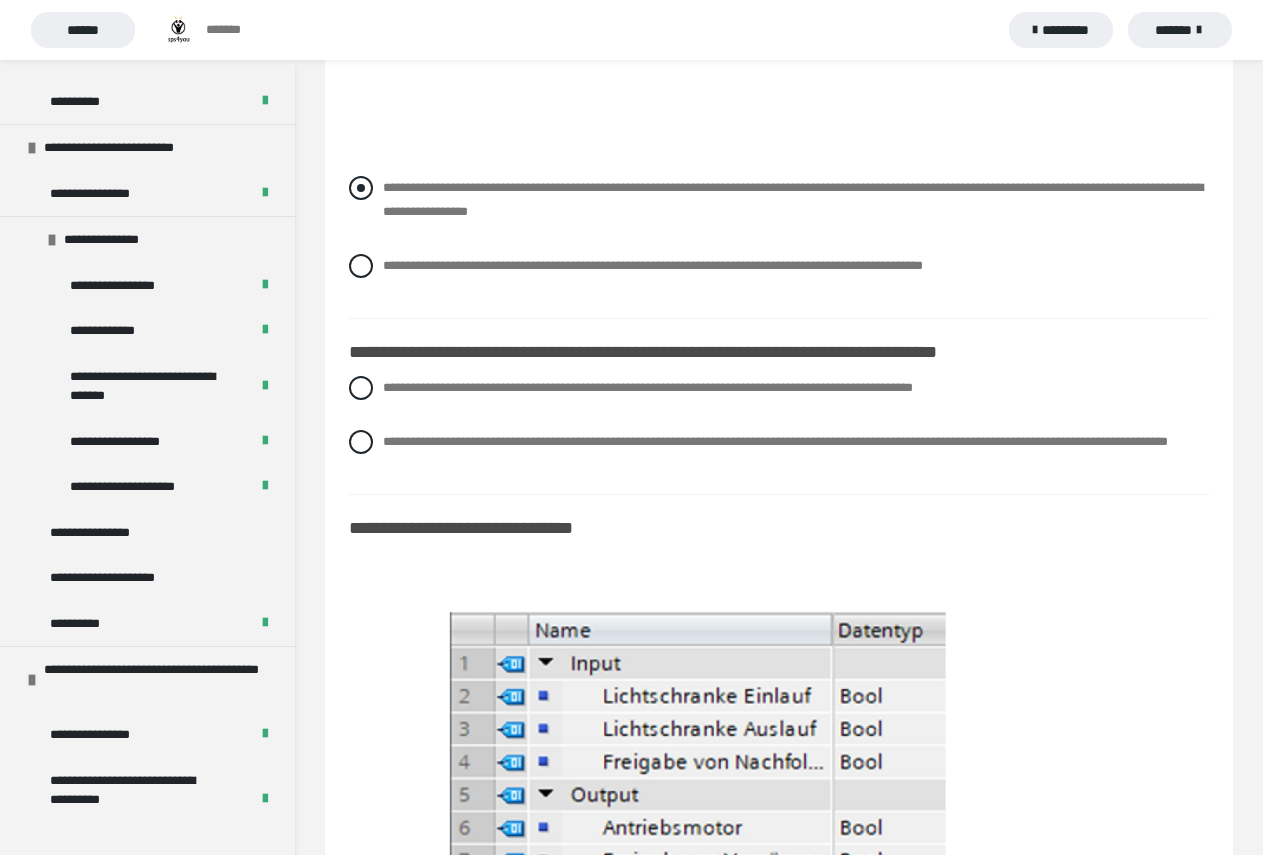 click at bounding box center (361, 188) 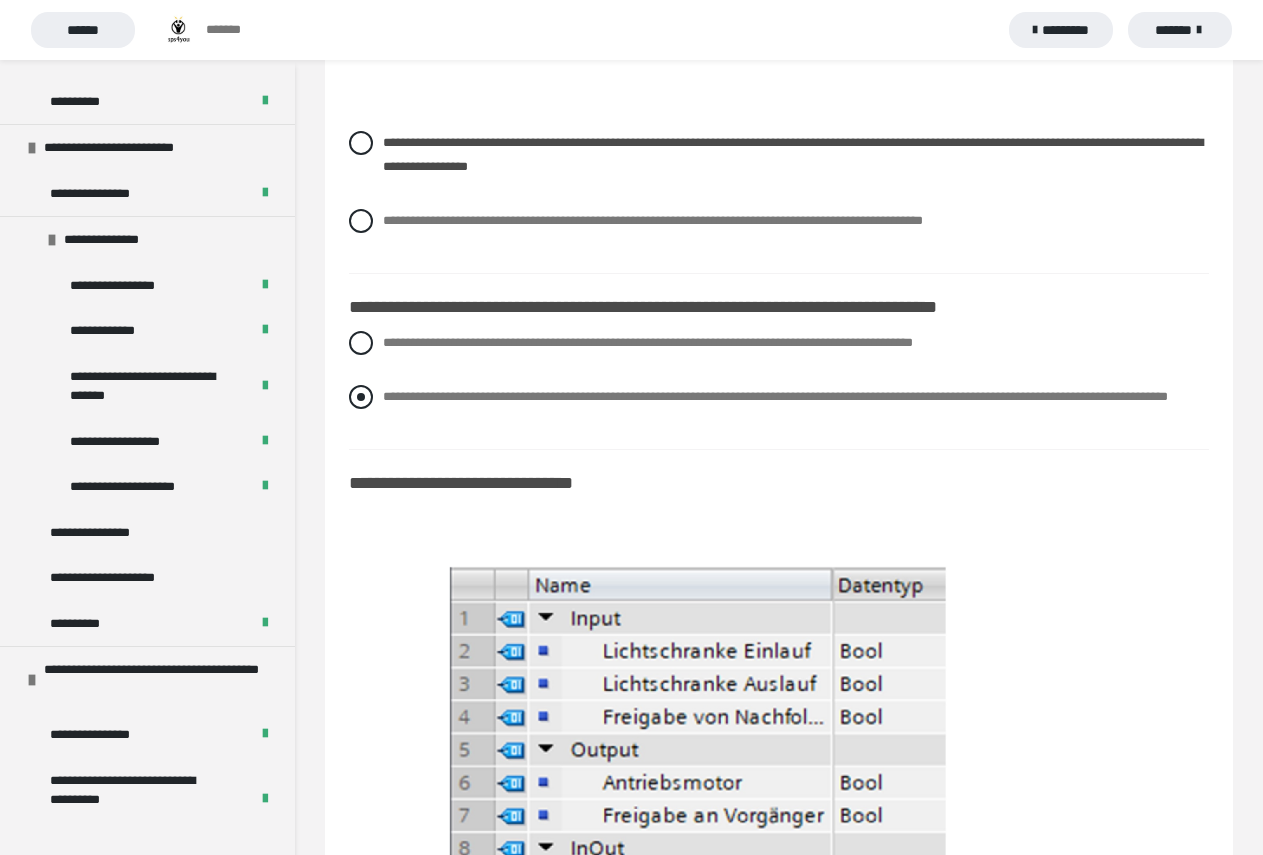 scroll, scrollTop: 8200, scrollLeft: 0, axis: vertical 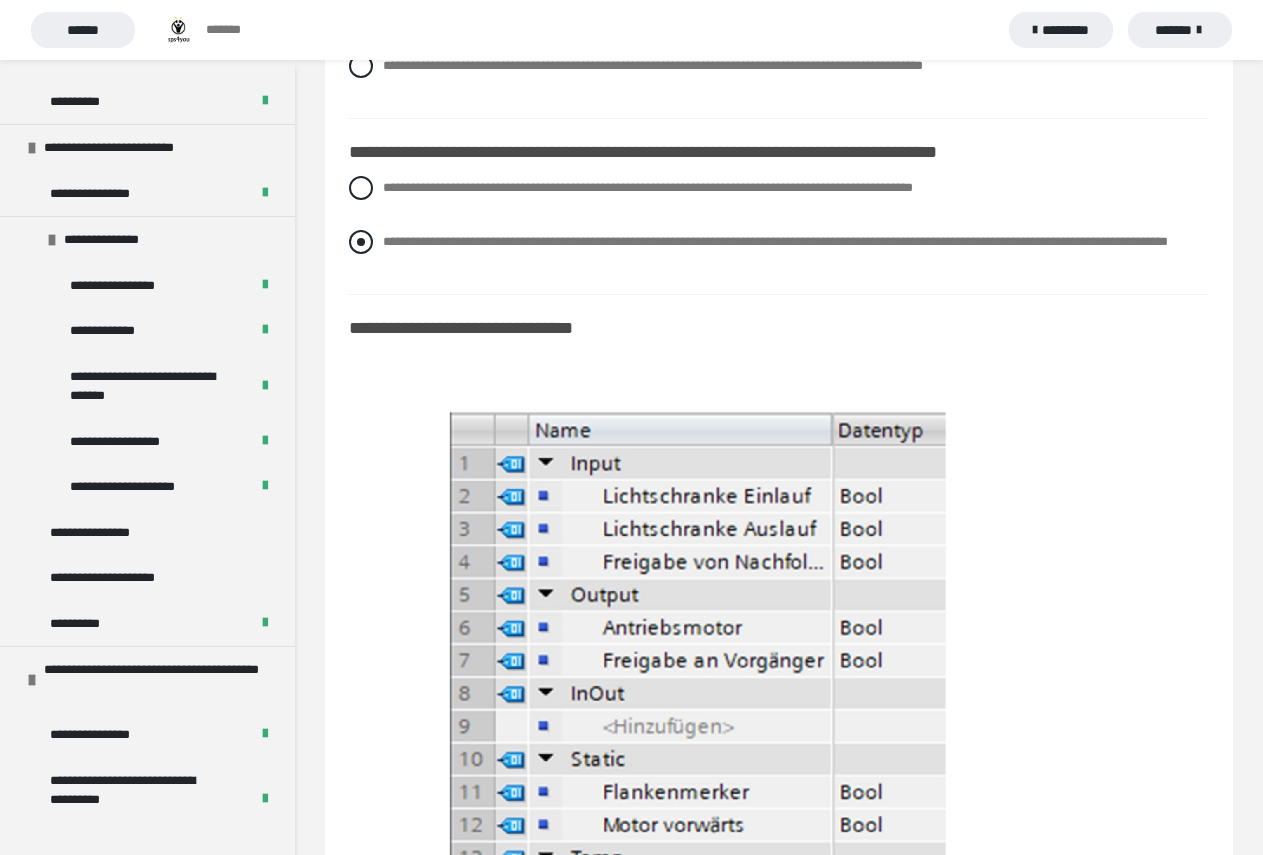 click at bounding box center [361, 242] 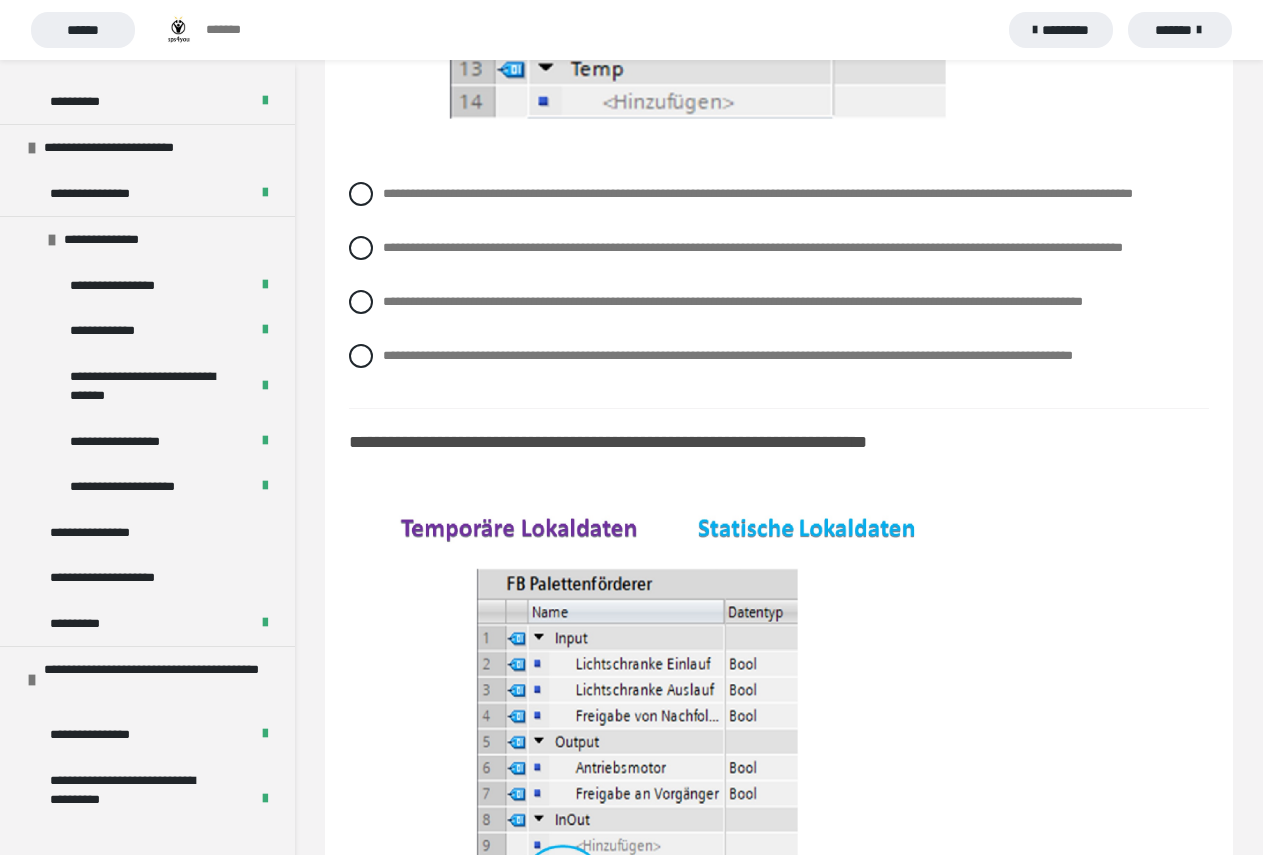 scroll, scrollTop: 9000, scrollLeft: 0, axis: vertical 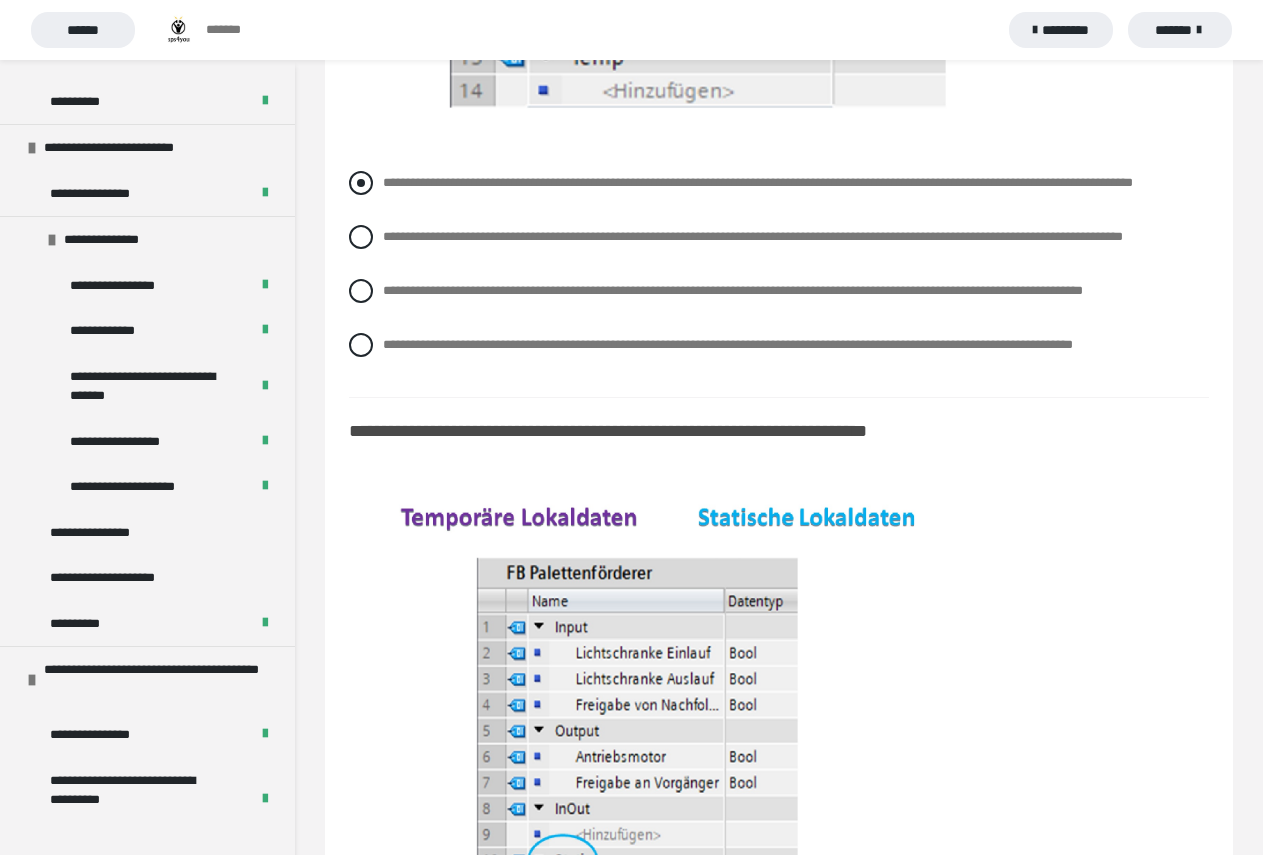 click at bounding box center (361, 183) 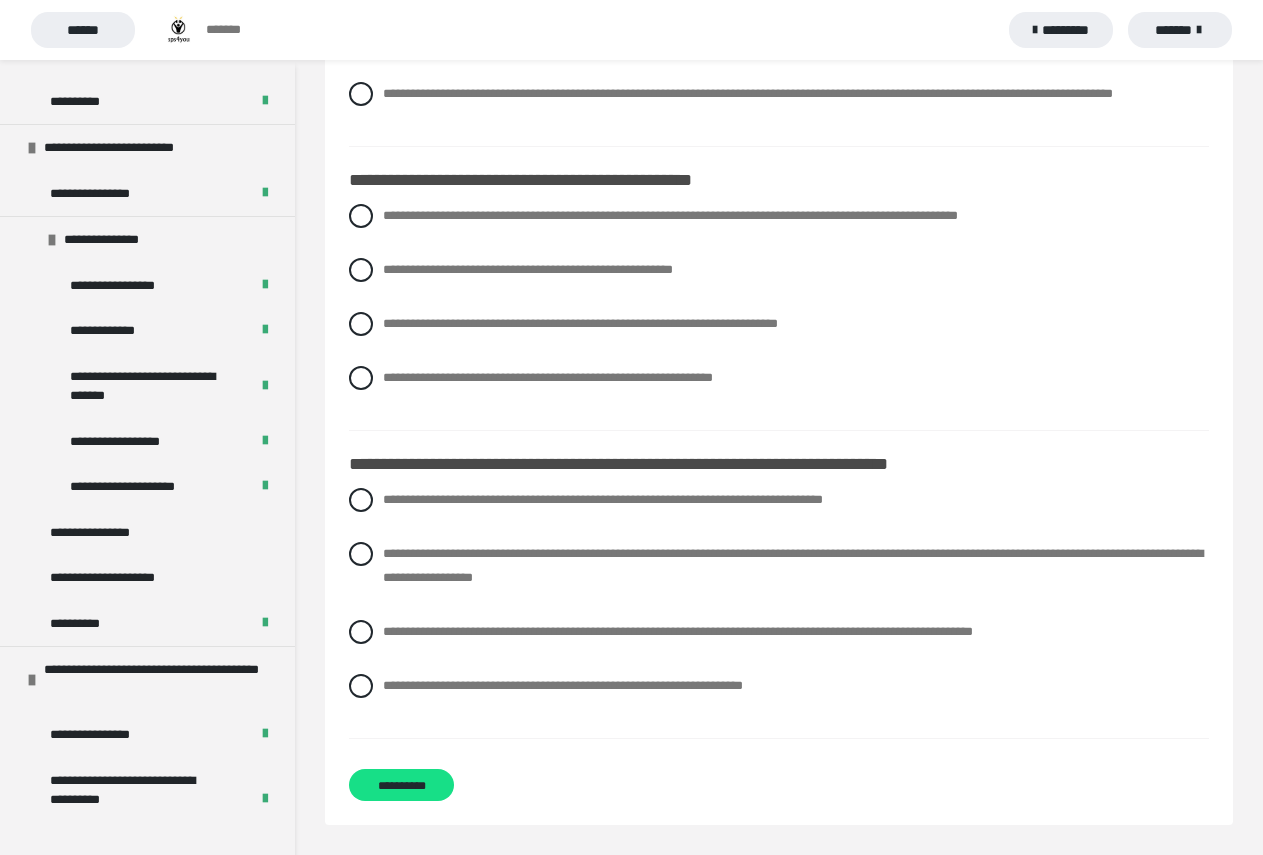 scroll, scrollTop: 10000, scrollLeft: 0, axis: vertical 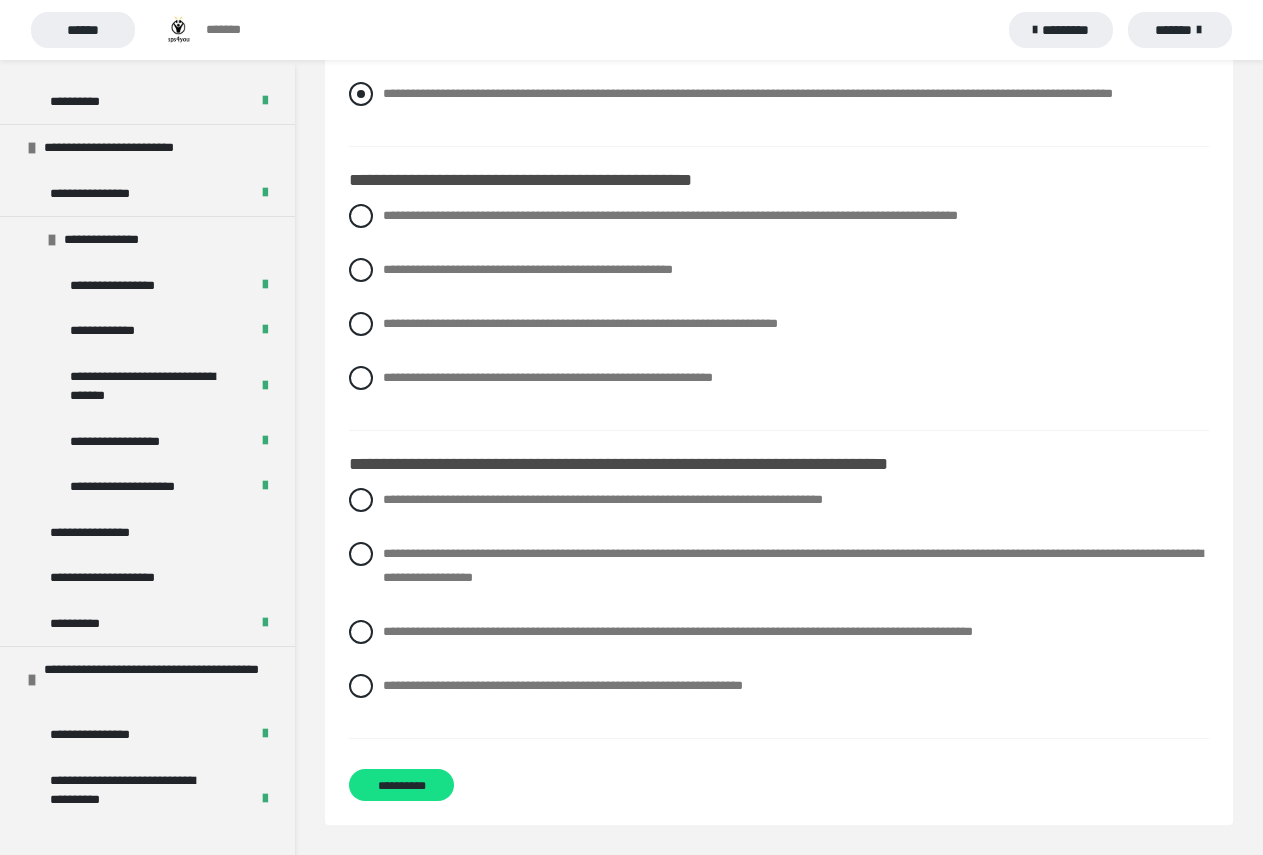 click on "**********" at bounding box center (779, 94) 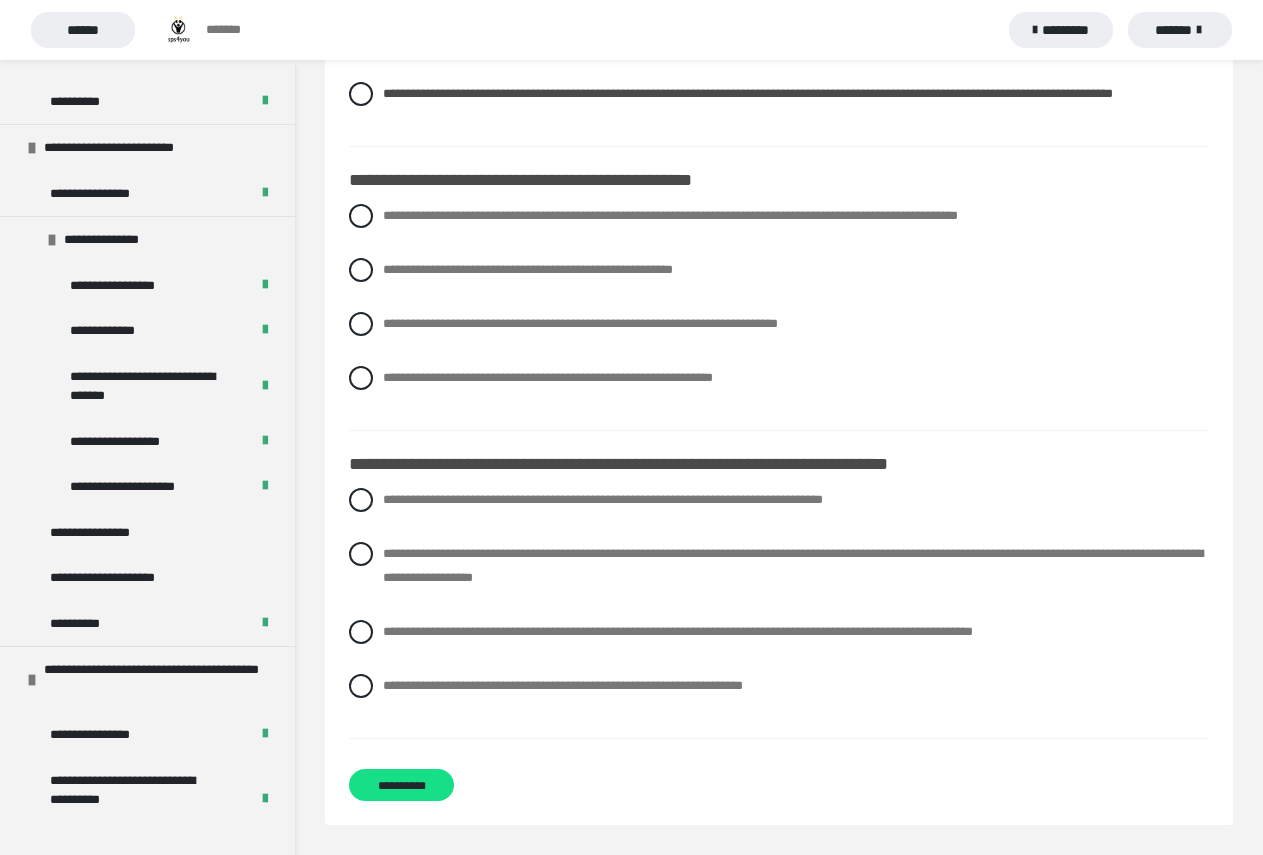 scroll, scrollTop: 10300, scrollLeft: 0, axis: vertical 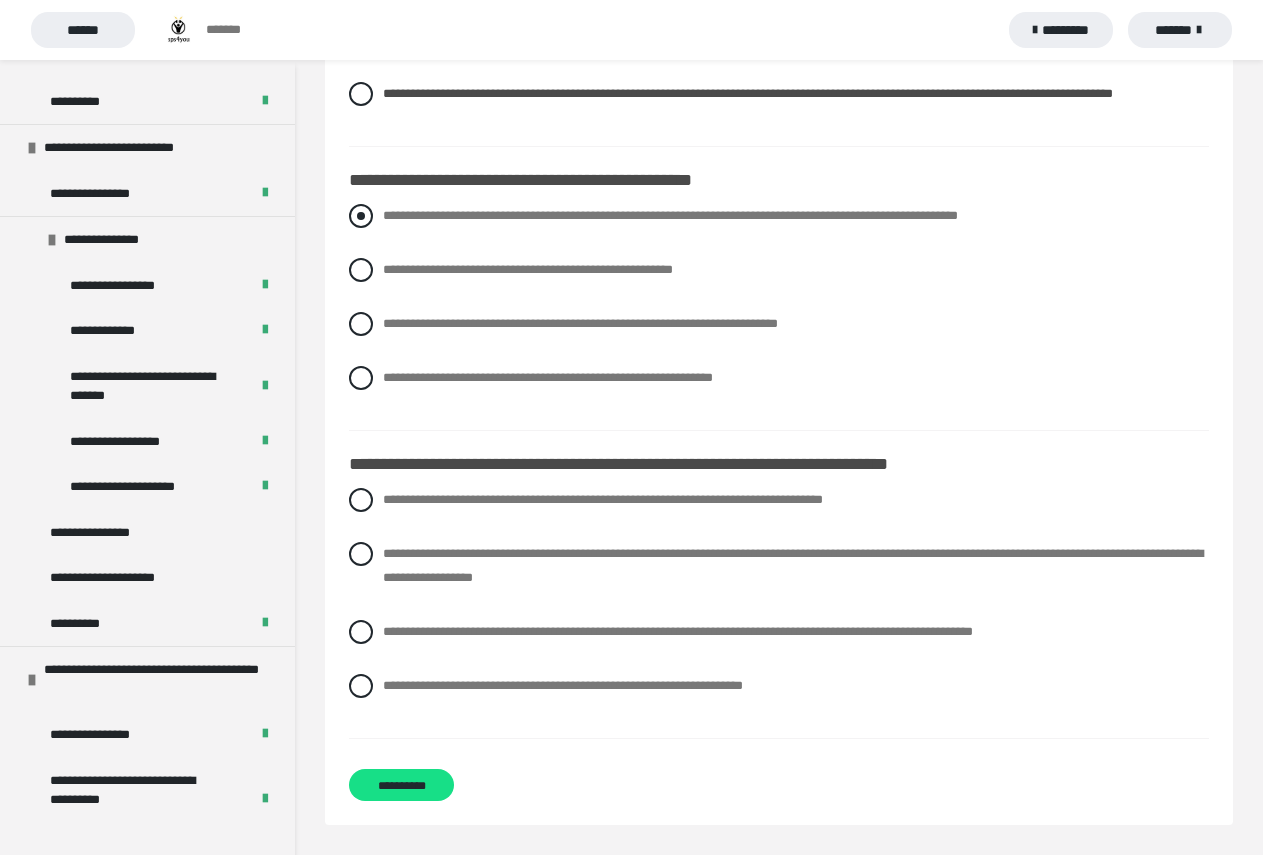 click on "**********" at bounding box center [779, 216] 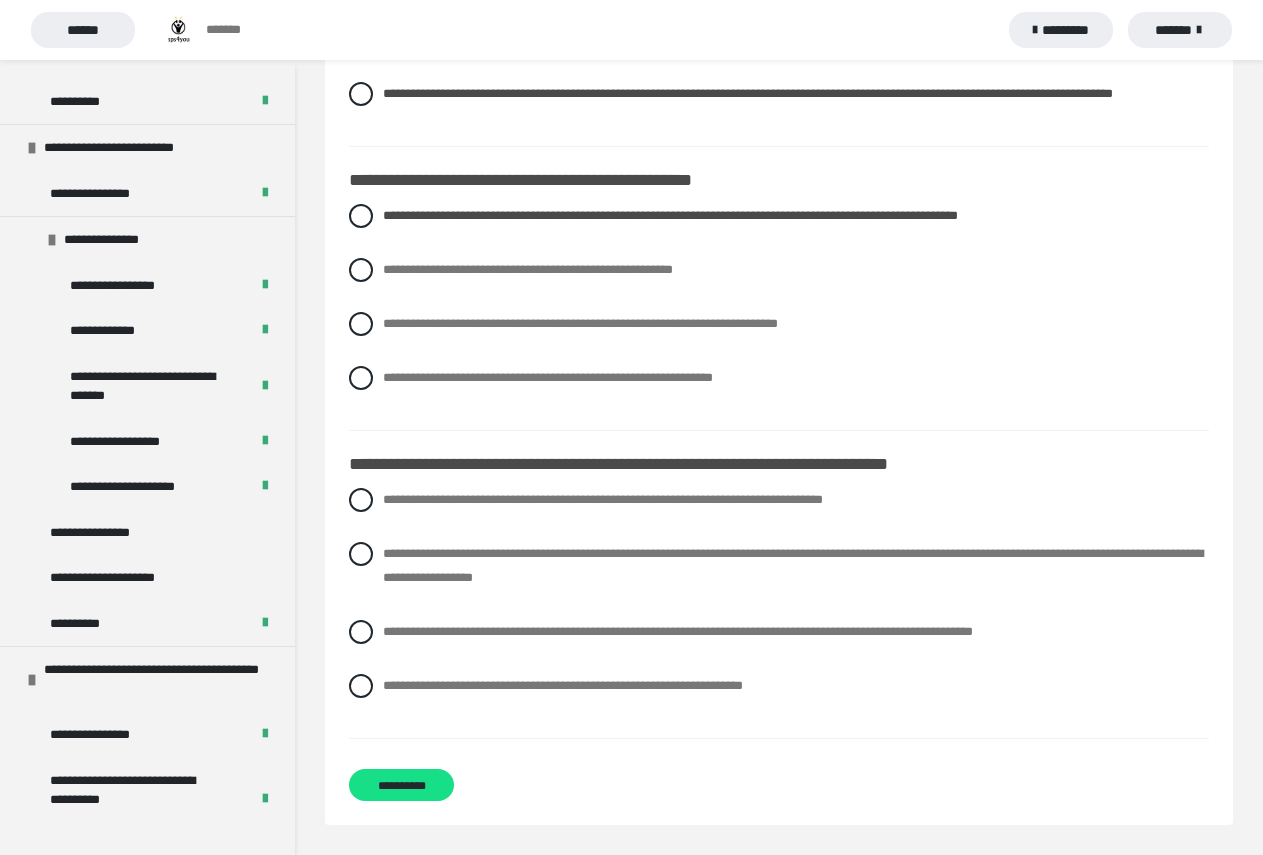 click on "**********" at bounding box center [779, 312] 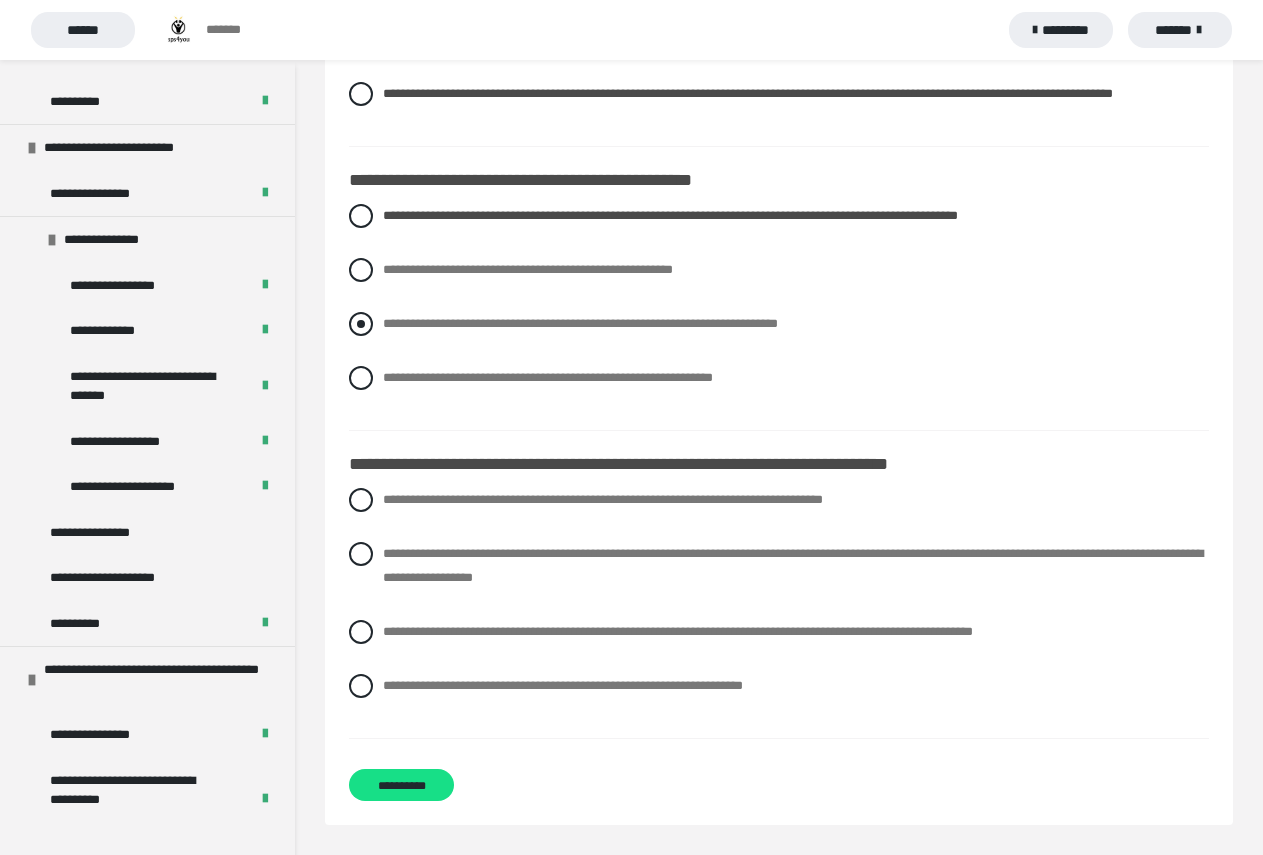 click on "**********" at bounding box center (580, 323) 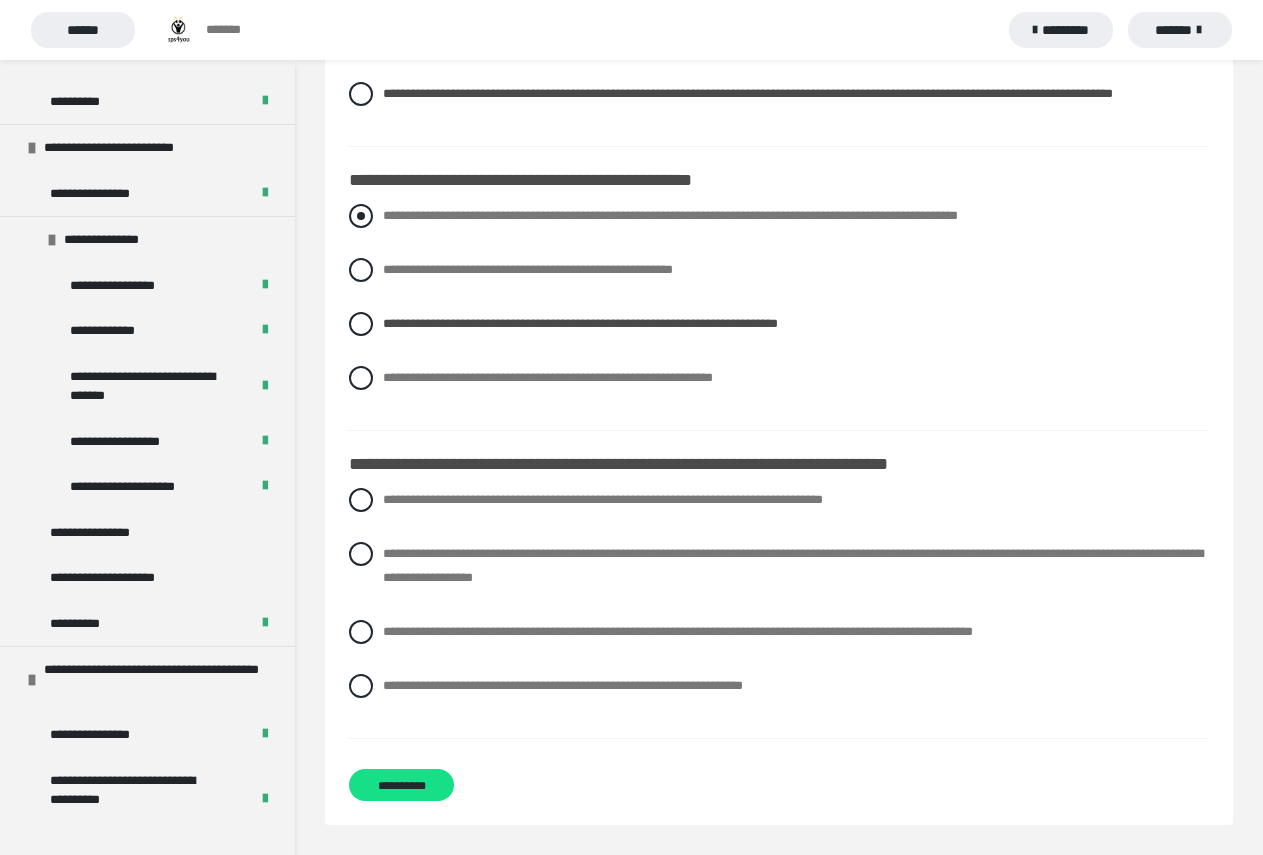 click on "**********" at bounding box center [779, 216] 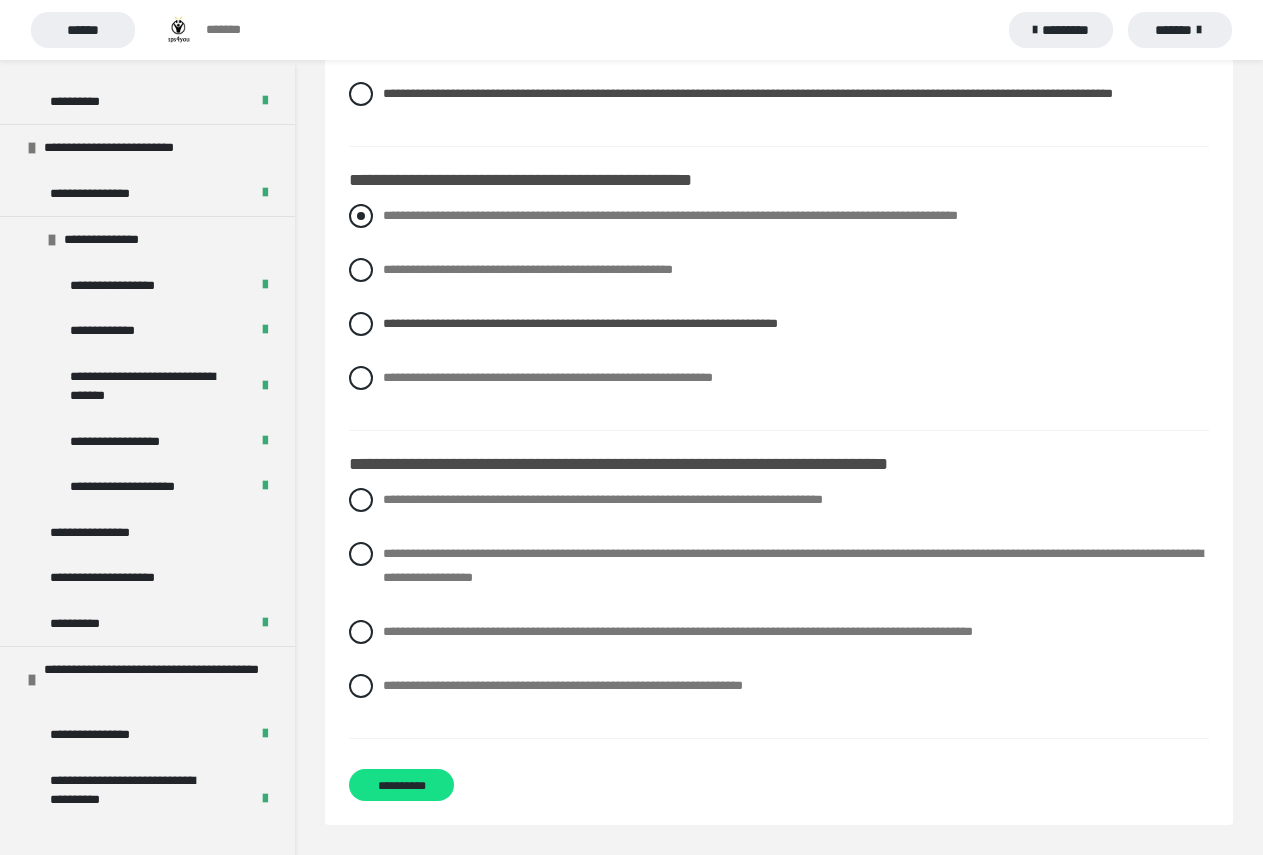 radio on "****" 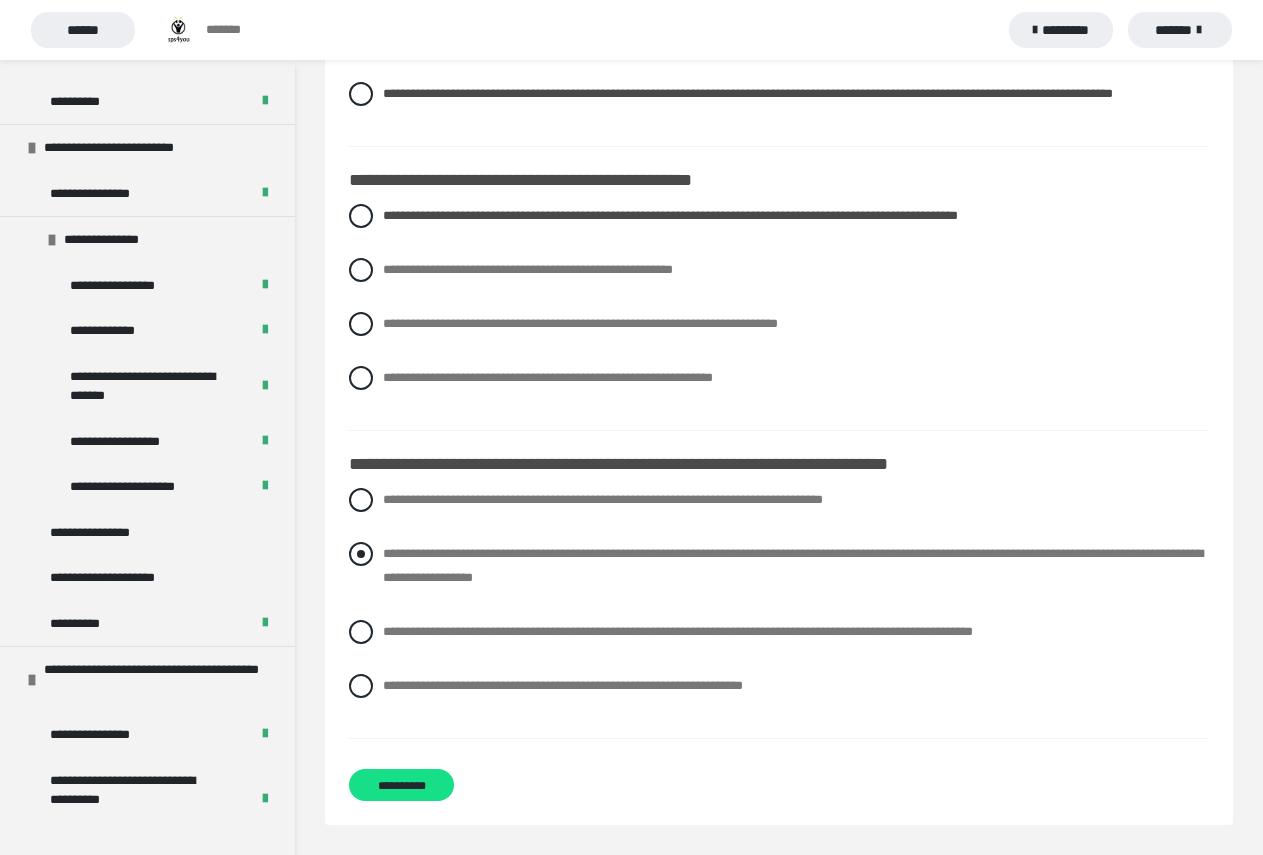 click on "**********" at bounding box center [793, 565] 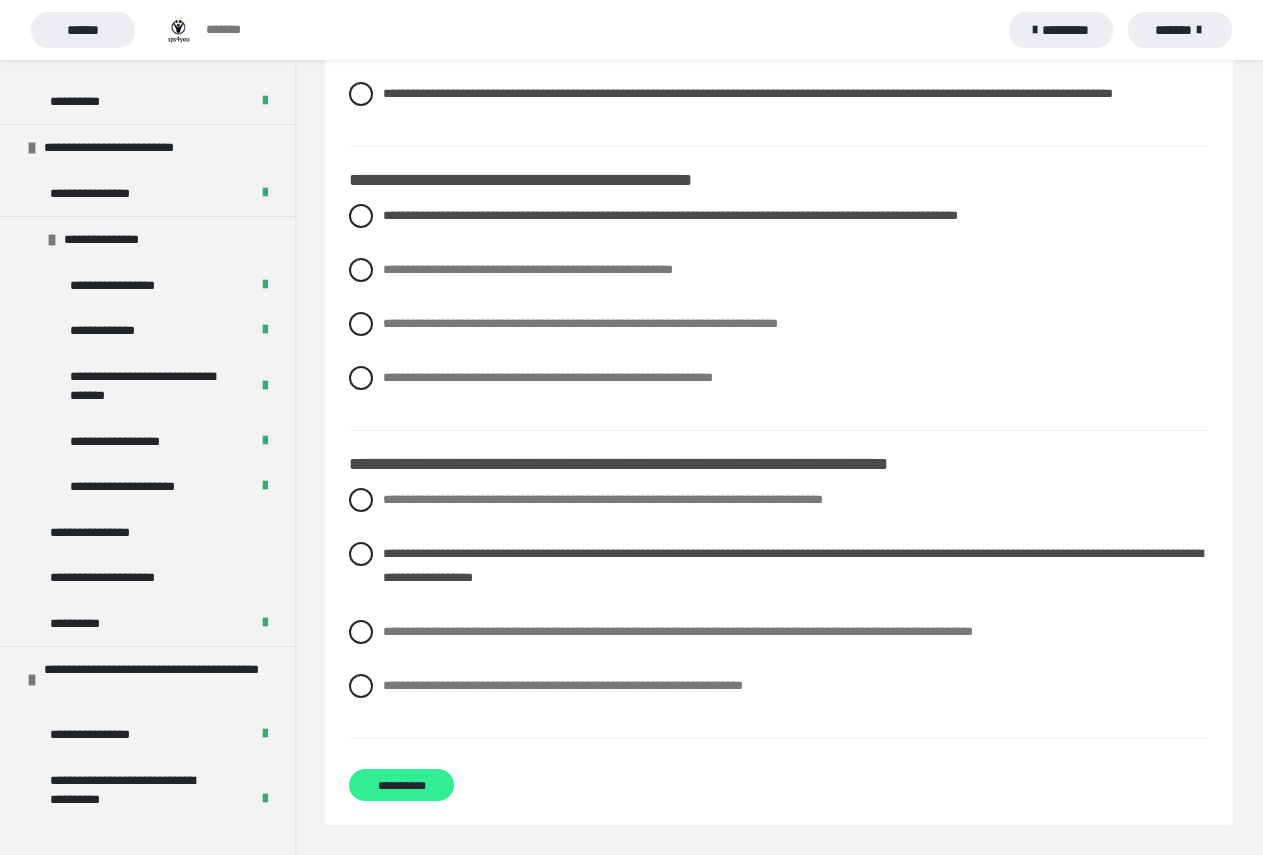 click on "**********" at bounding box center [401, 785] 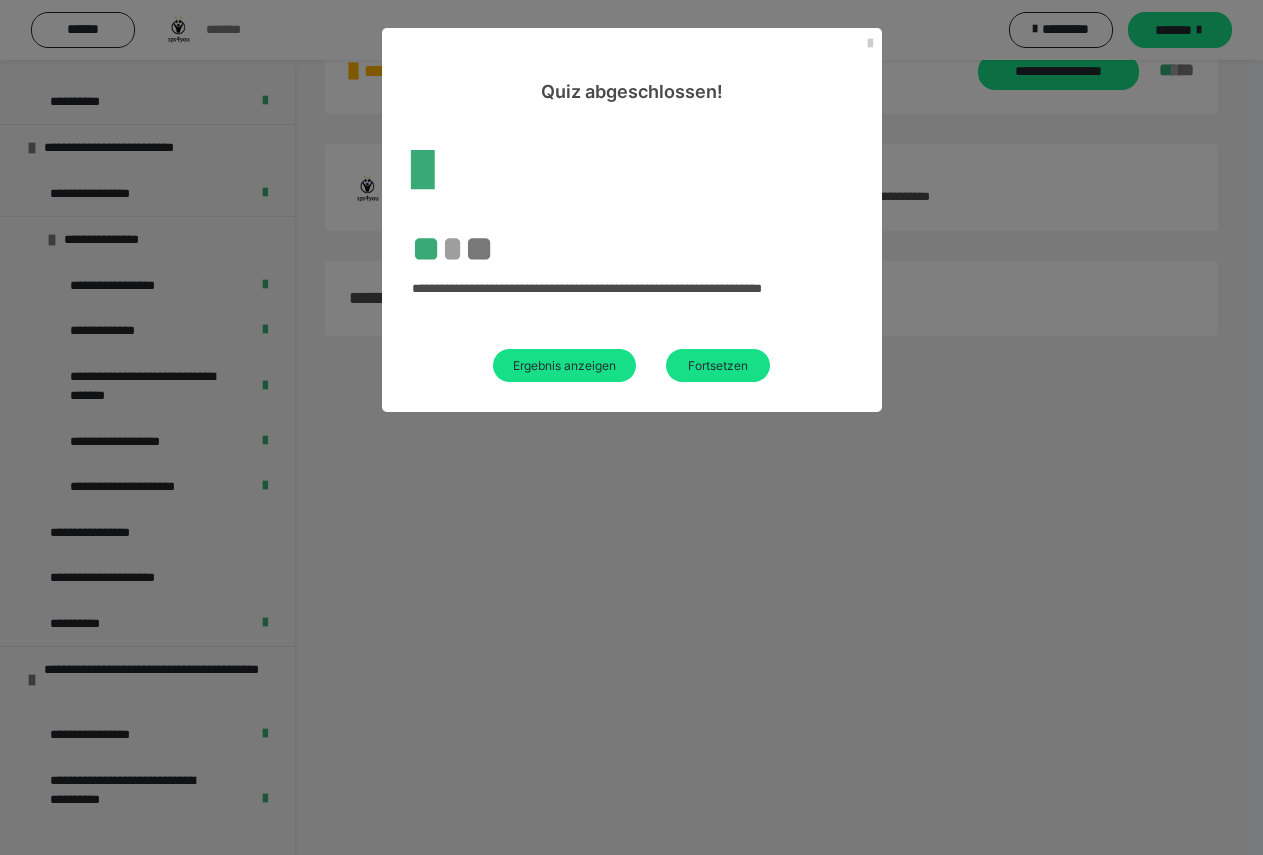 scroll, scrollTop: 60, scrollLeft: 0, axis: vertical 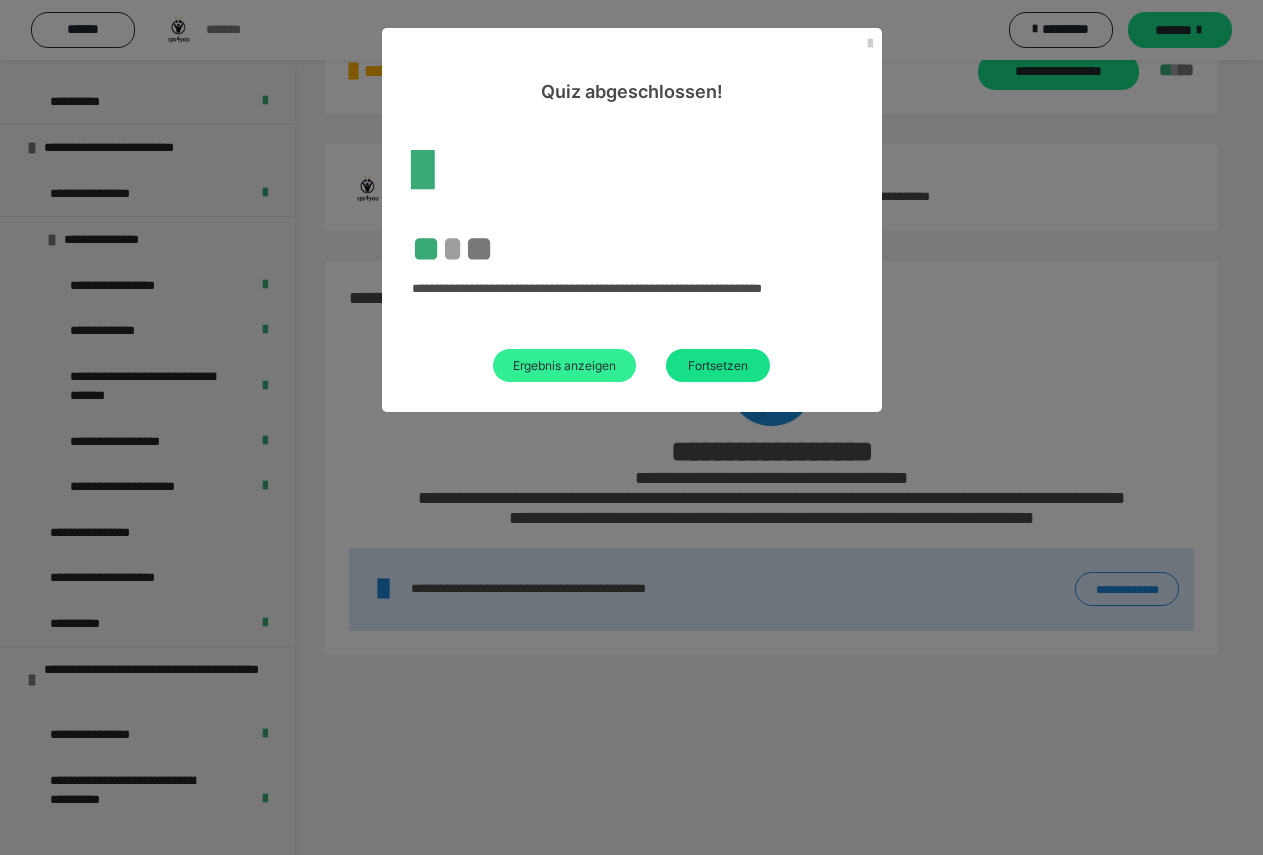 click on "Ergebnis anzeigen" at bounding box center [564, 365] 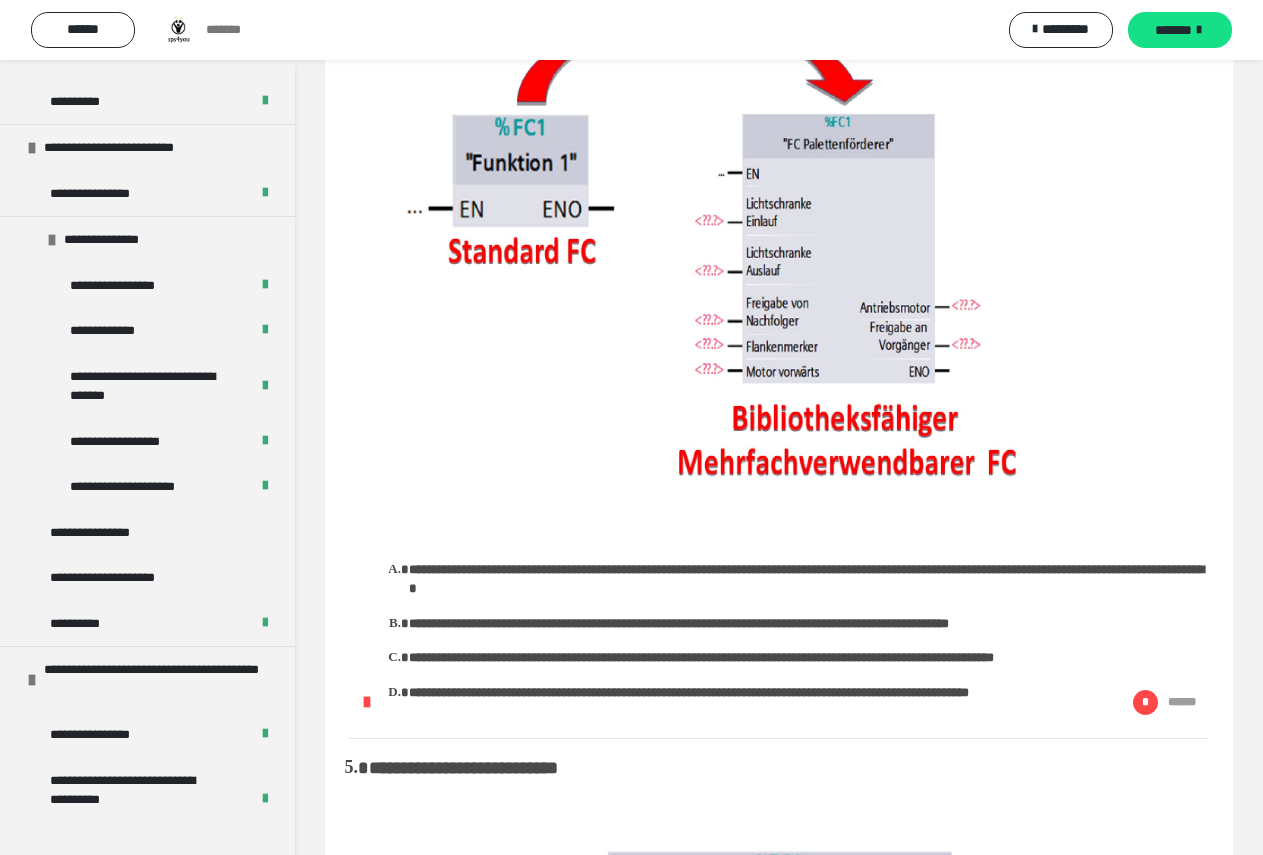 scroll, scrollTop: 2900, scrollLeft: 0, axis: vertical 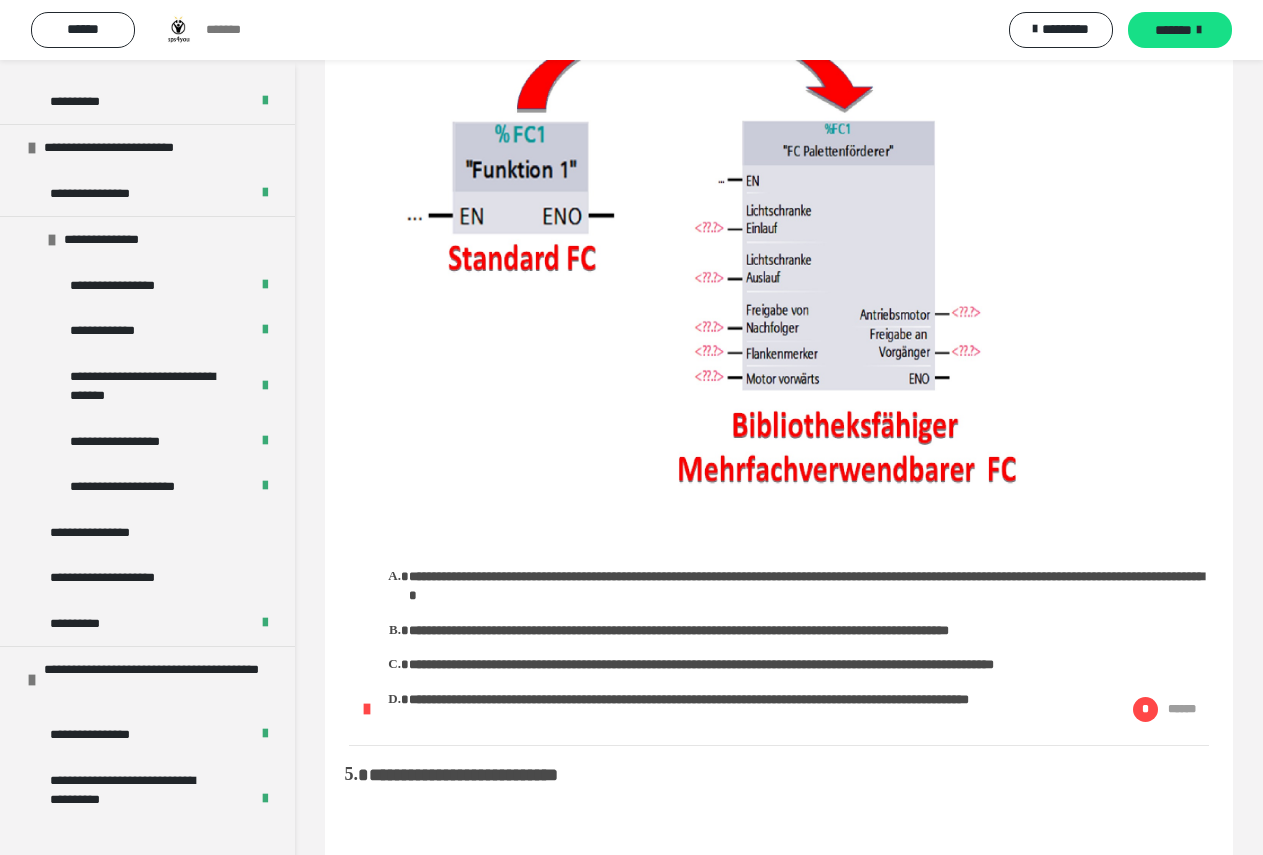 click on "**********" at bounding box center (809, 586) 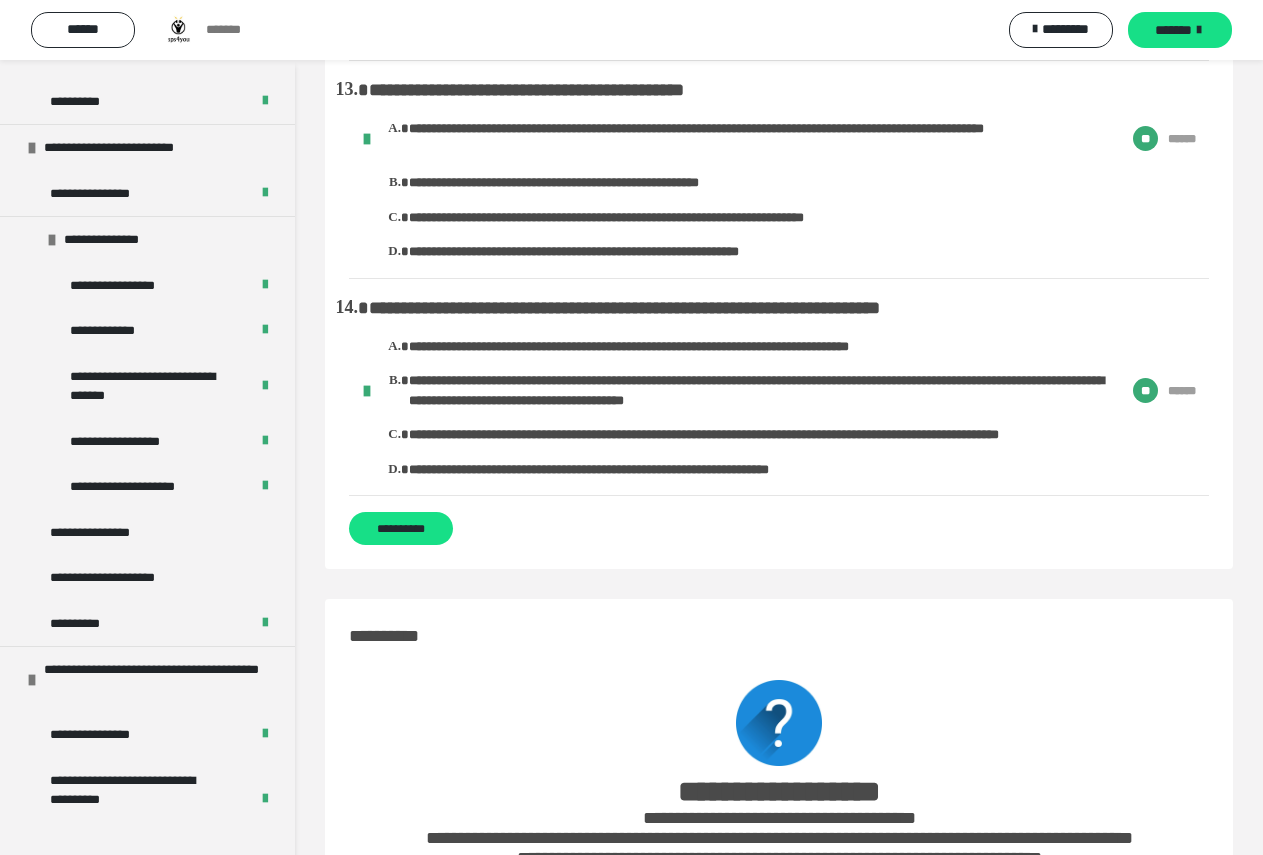 scroll, scrollTop: 9665, scrollLeft: 0, axis: vertical 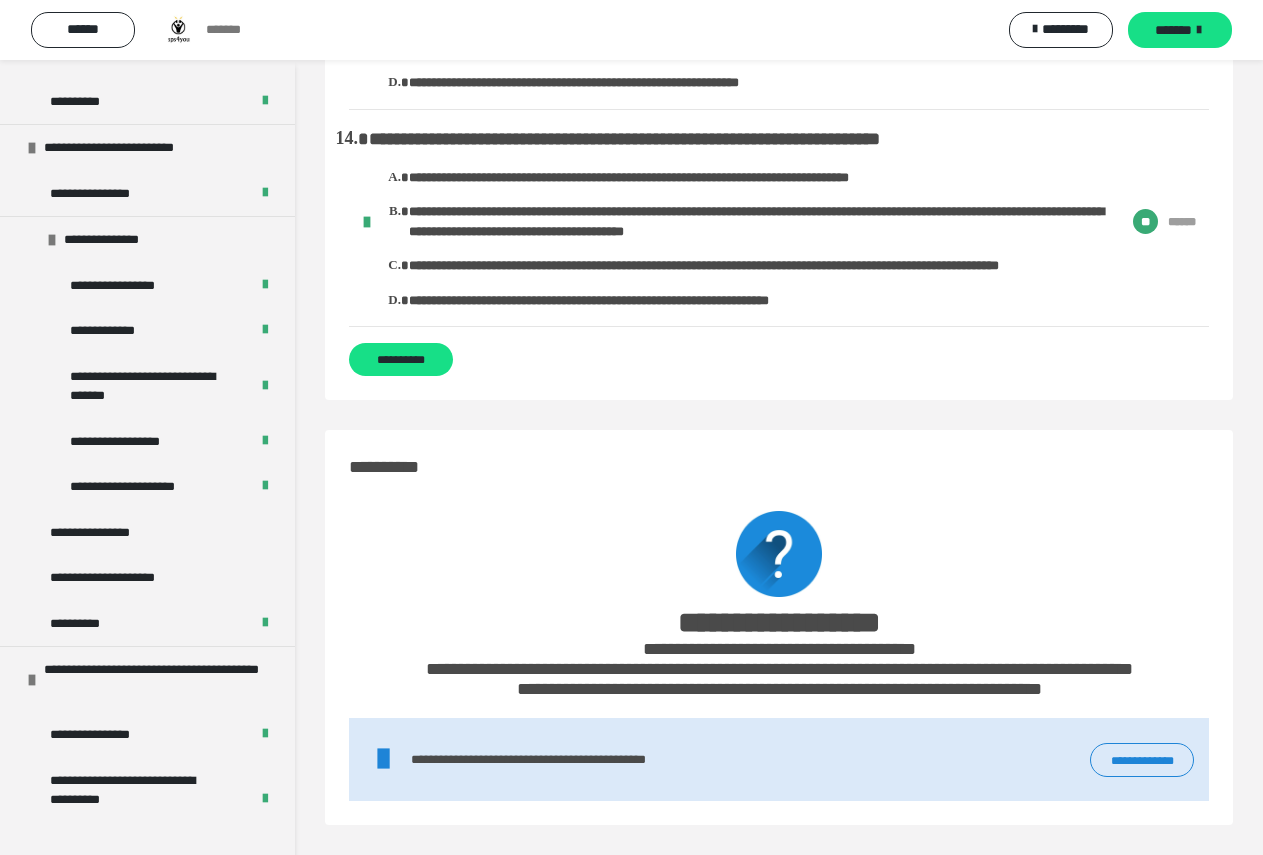 click on "**********" at bounding box center [1142, 760] 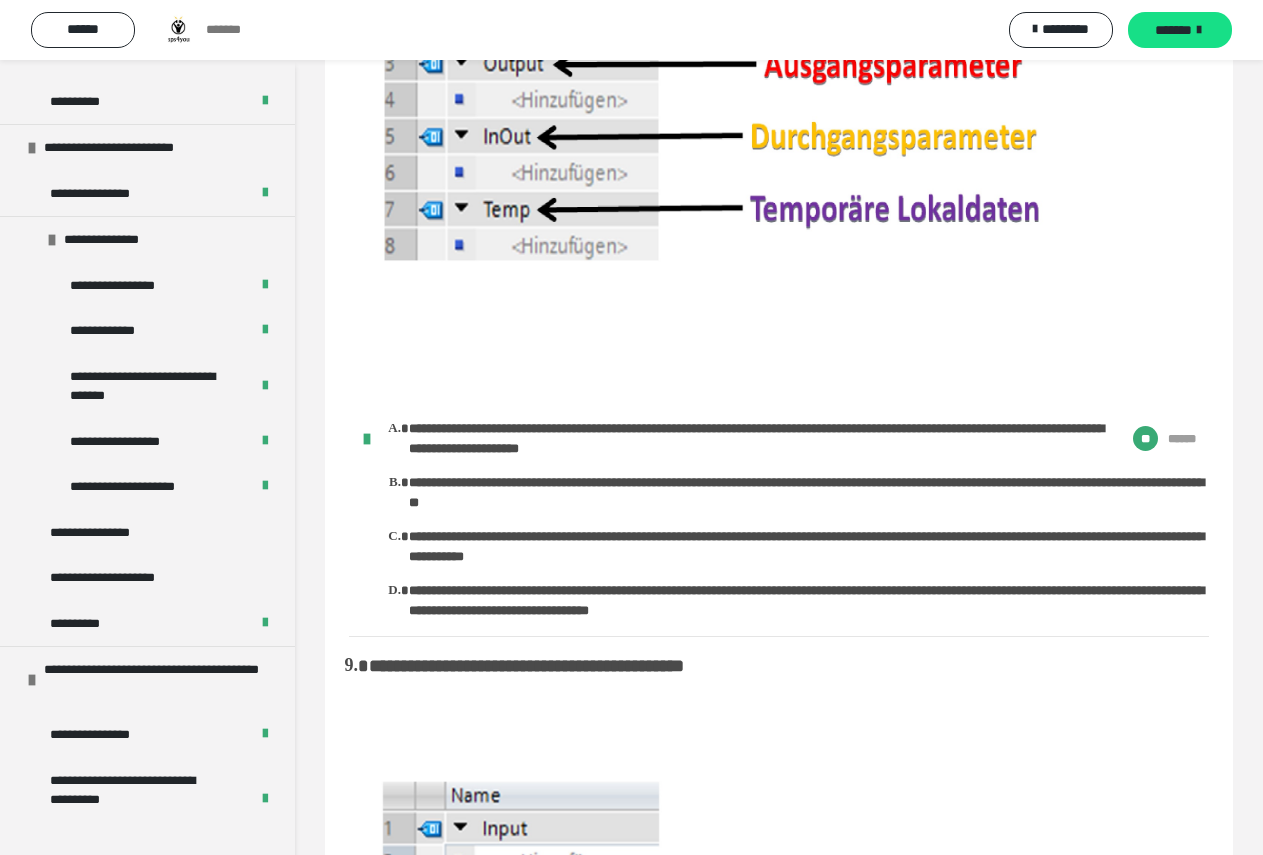 drag, startPoint x: 494, startPoint y: 292, endPoint x: 497, endPoint y: 282, distance: 10.440307 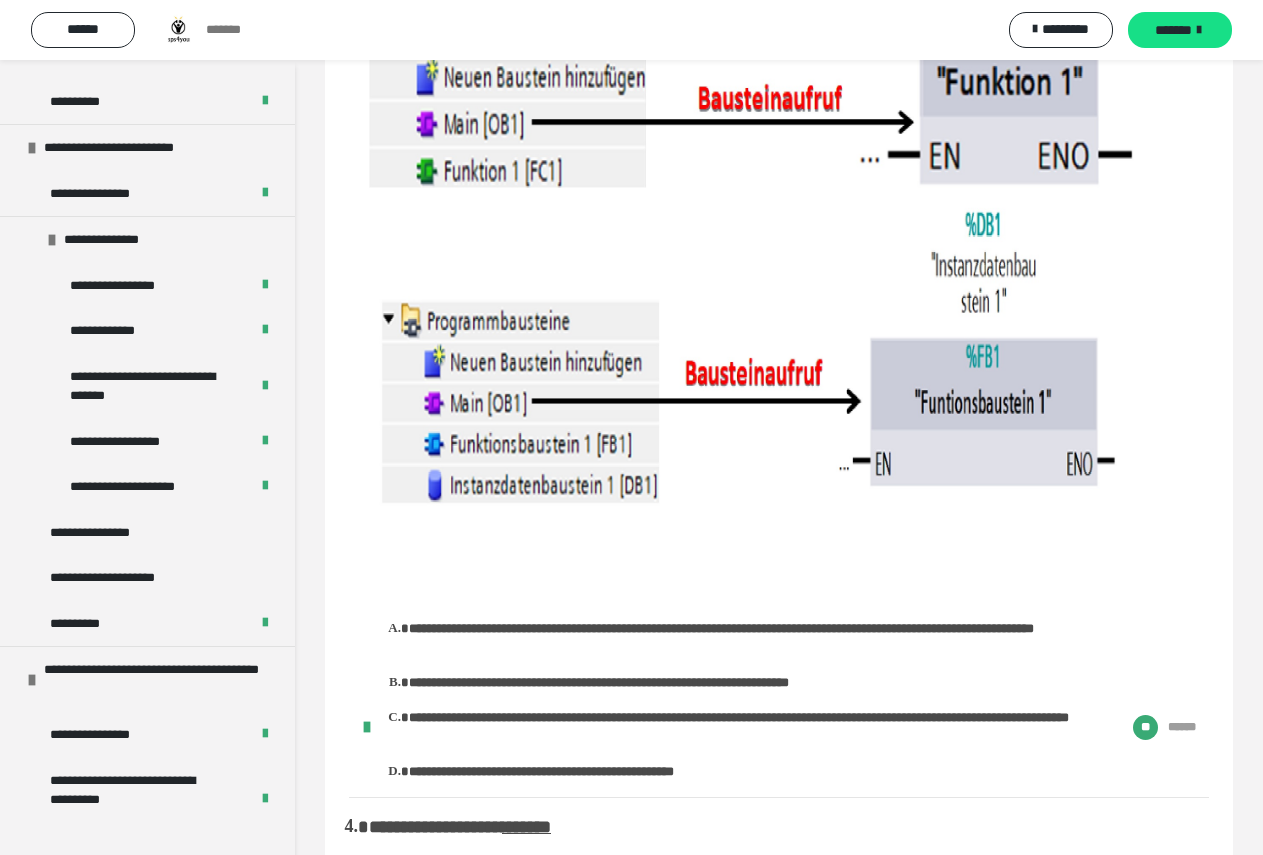 scroll, scrollTop: 2003, scrollLeft: 0, axis: vertical 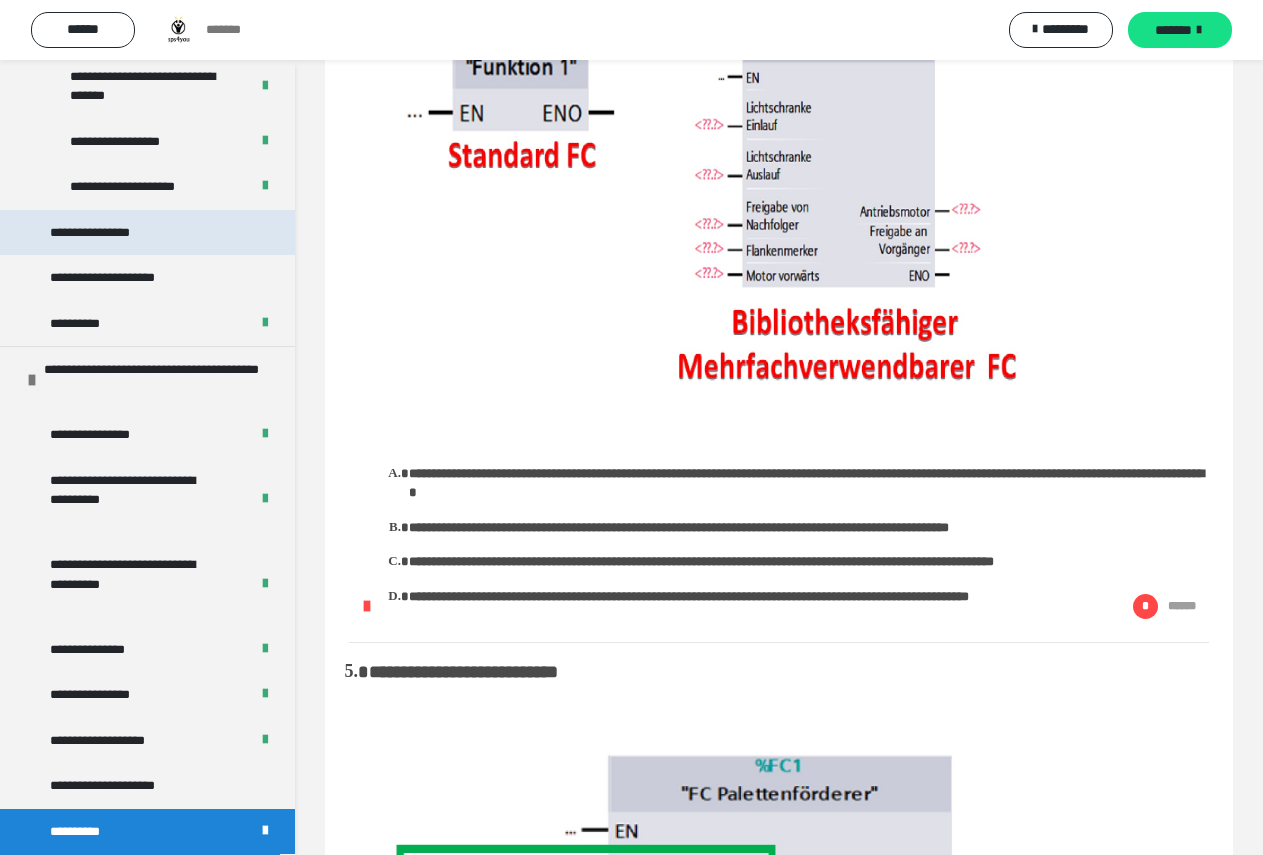 click on "**********" at bounding box center (147, 233) 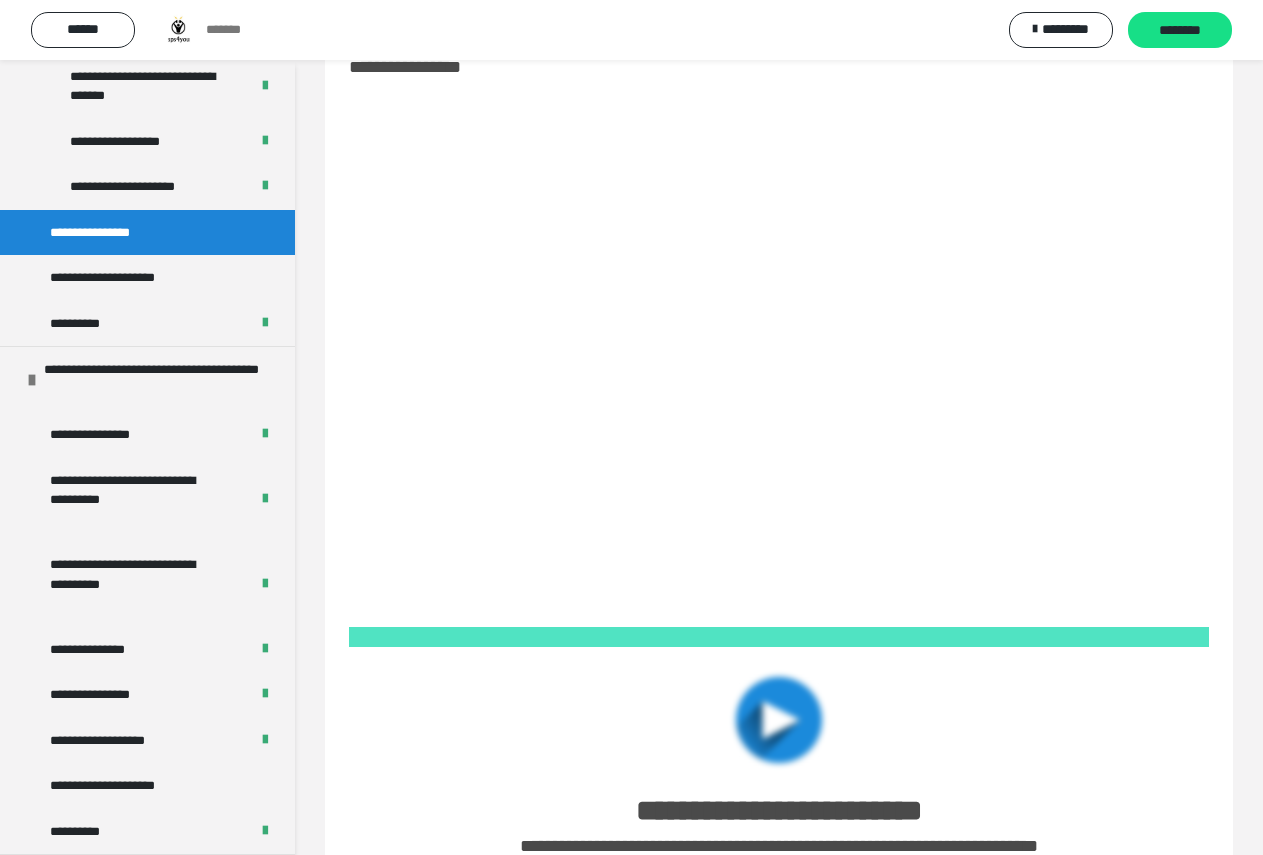 scroll, scrollTop: 426, scrollLeft: 0, axis: vertical 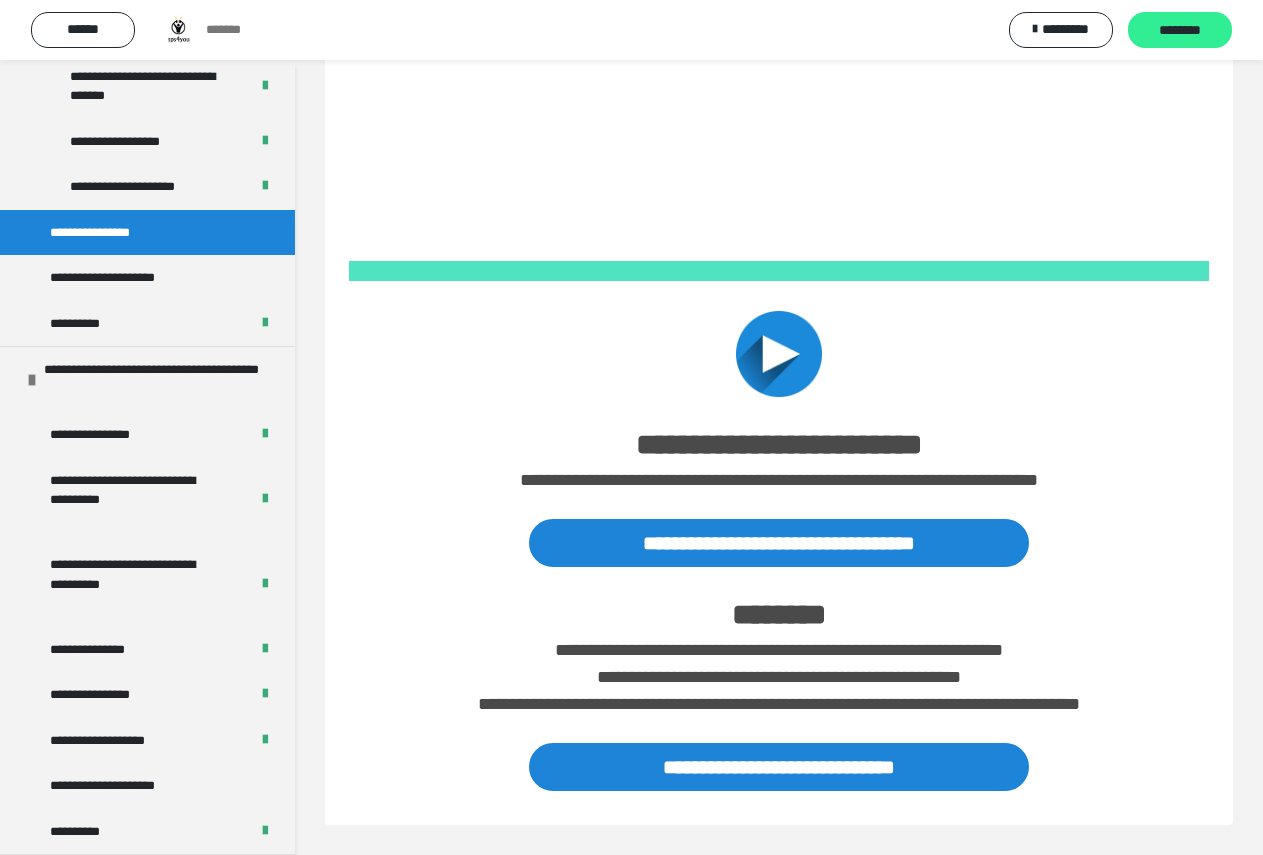 click on "********" at bounding box center (1180, 31) 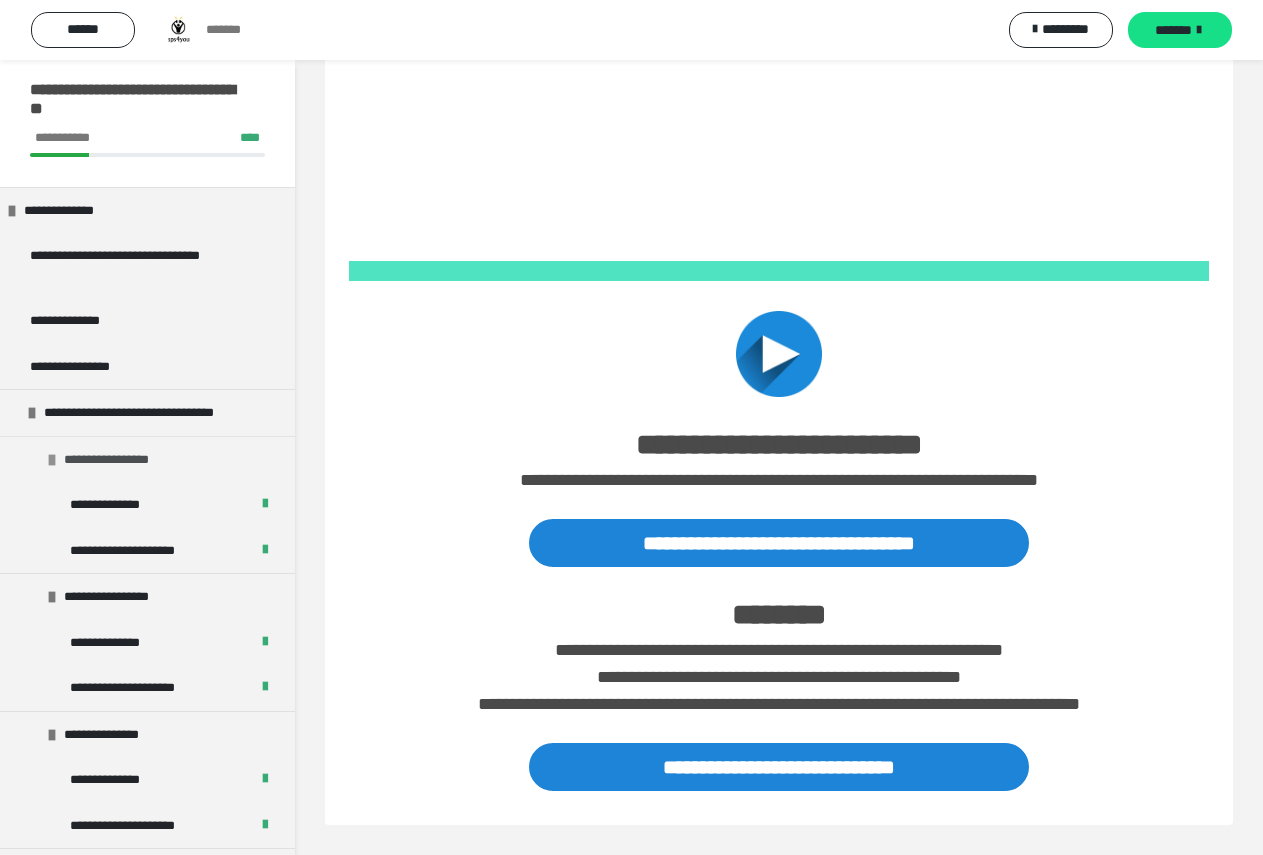 scroll, scrollTop: 0, scrollLeft: 0, axis: both 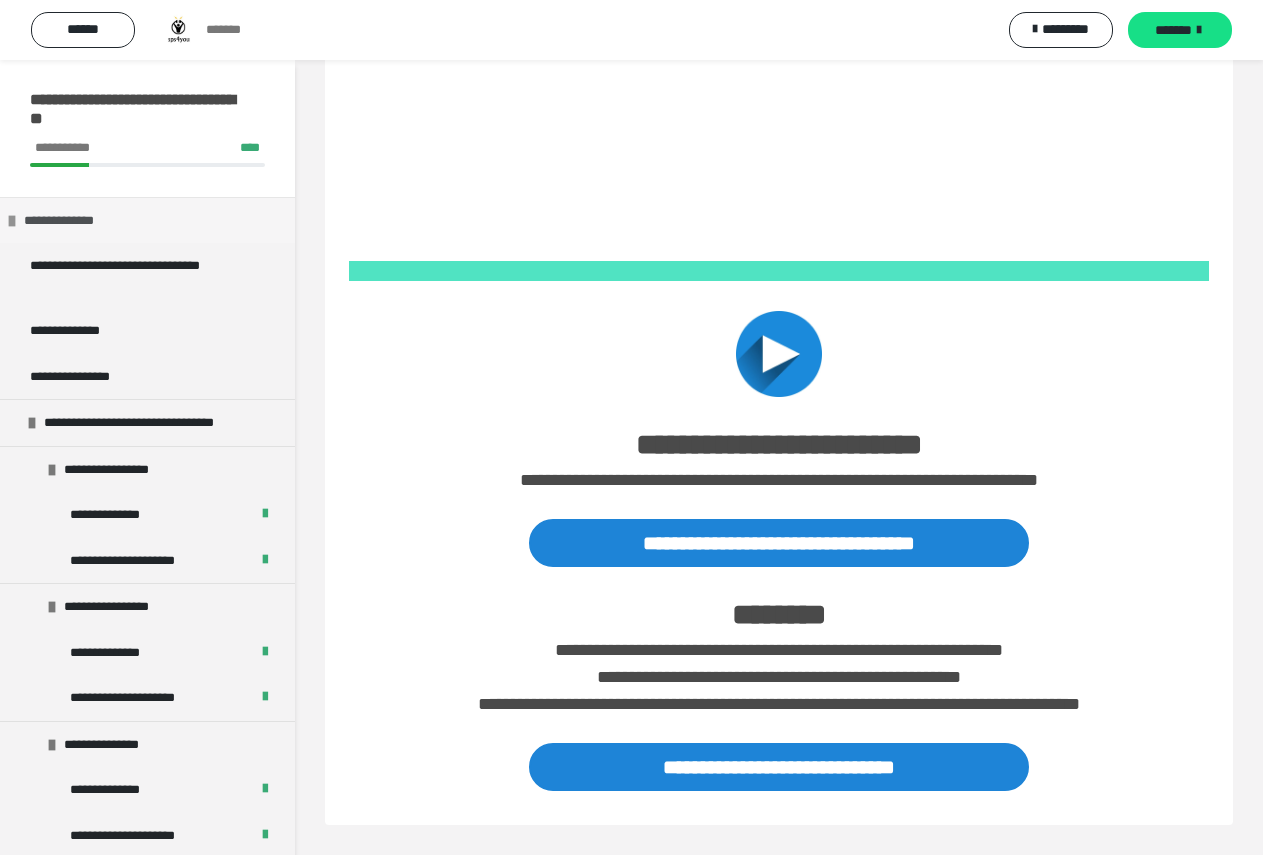 click at bounding box center (12, 221) 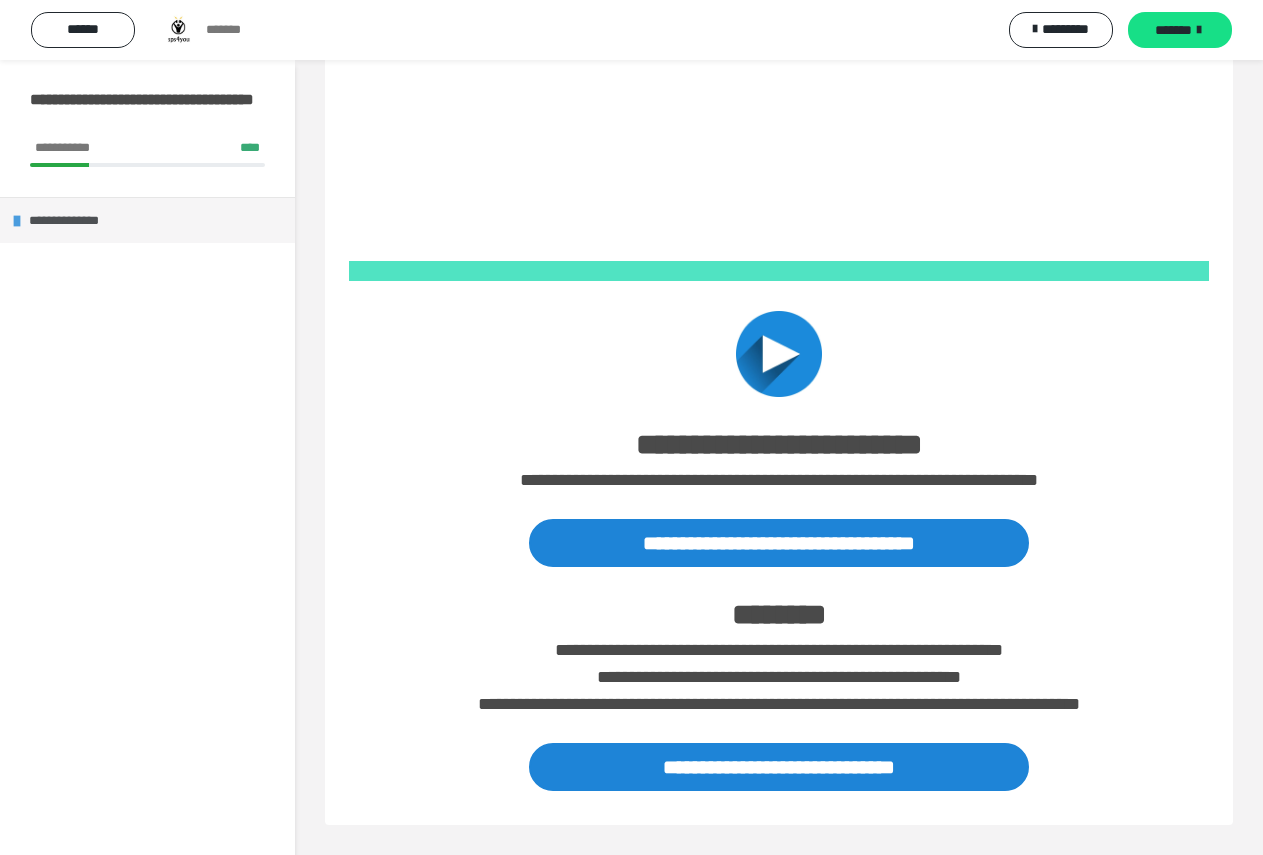click at bounding box center [17, 221] 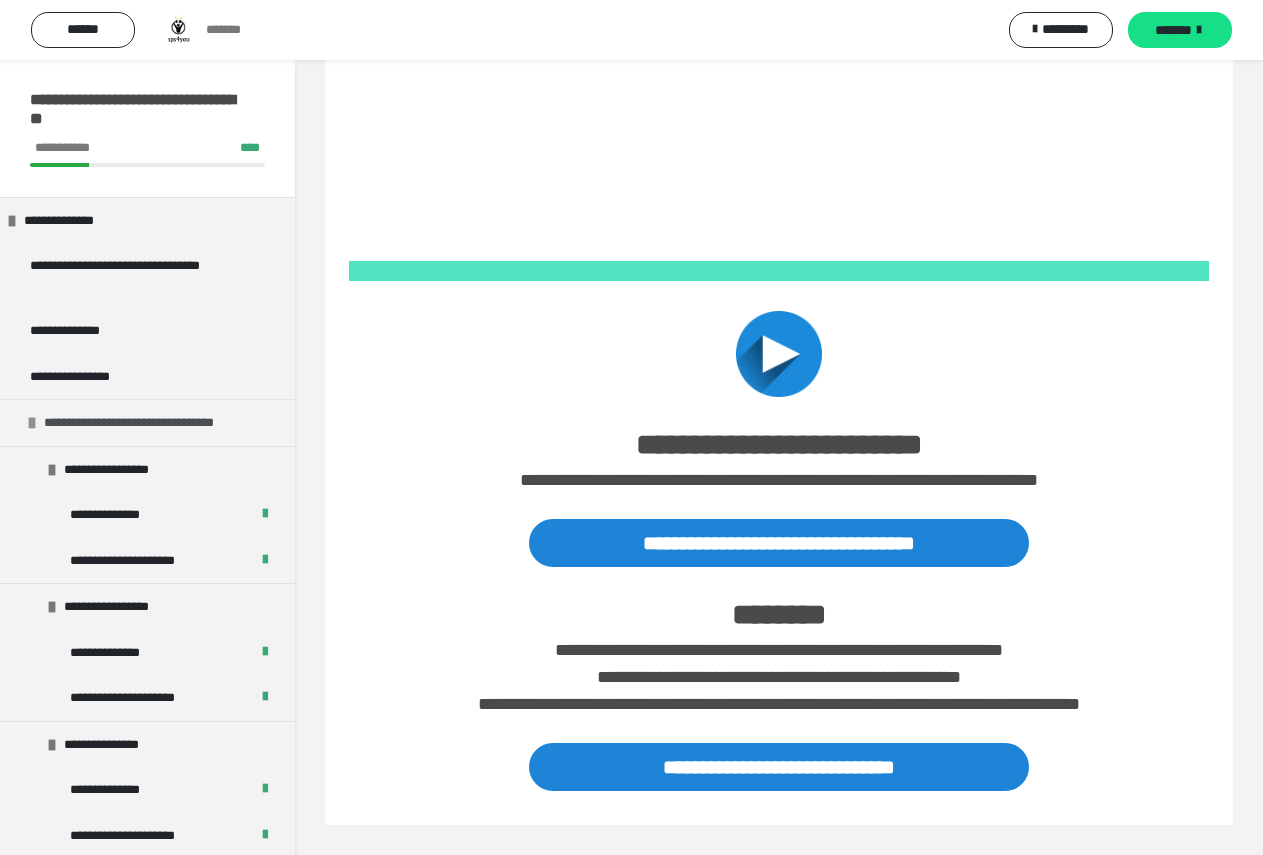 click on "**********" at bounding box center (151, 423) 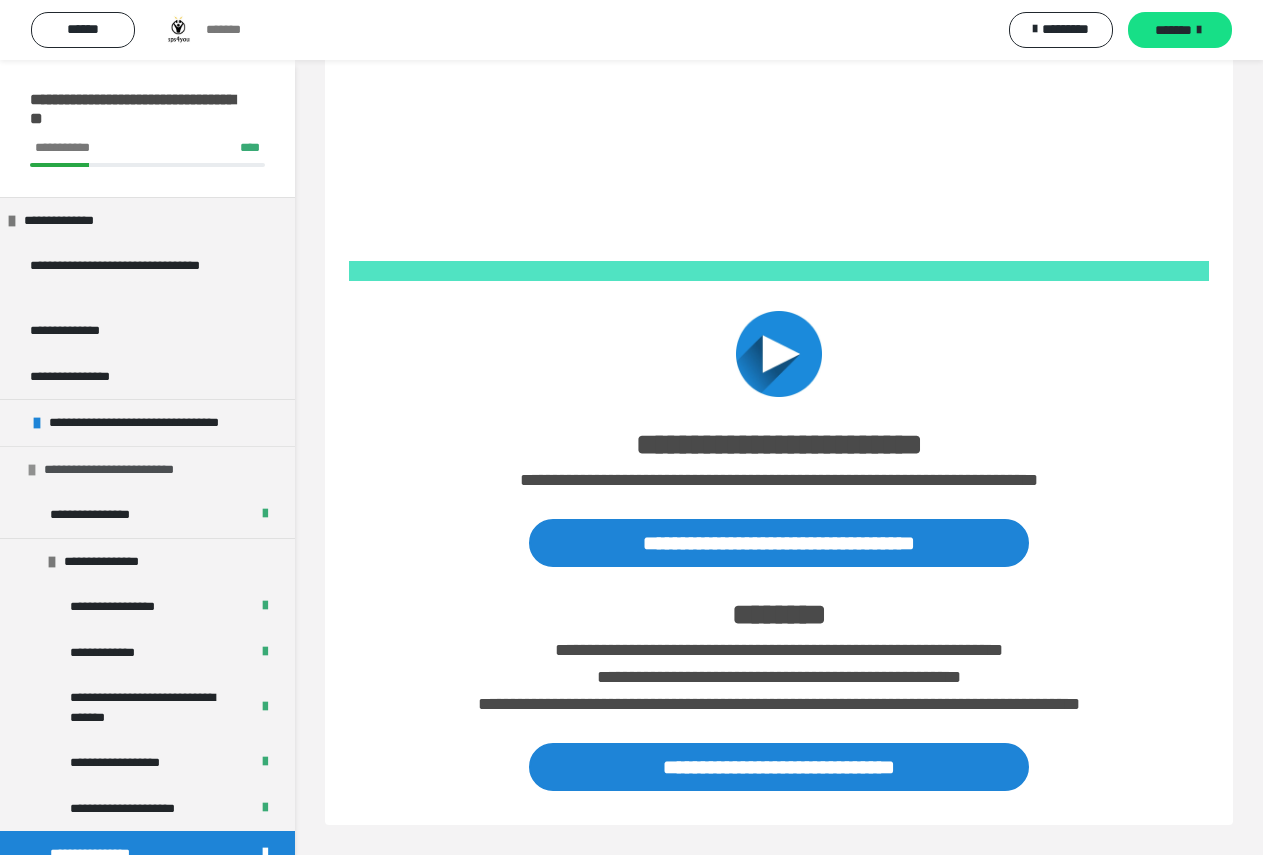 click at bounding box center (32, 470) 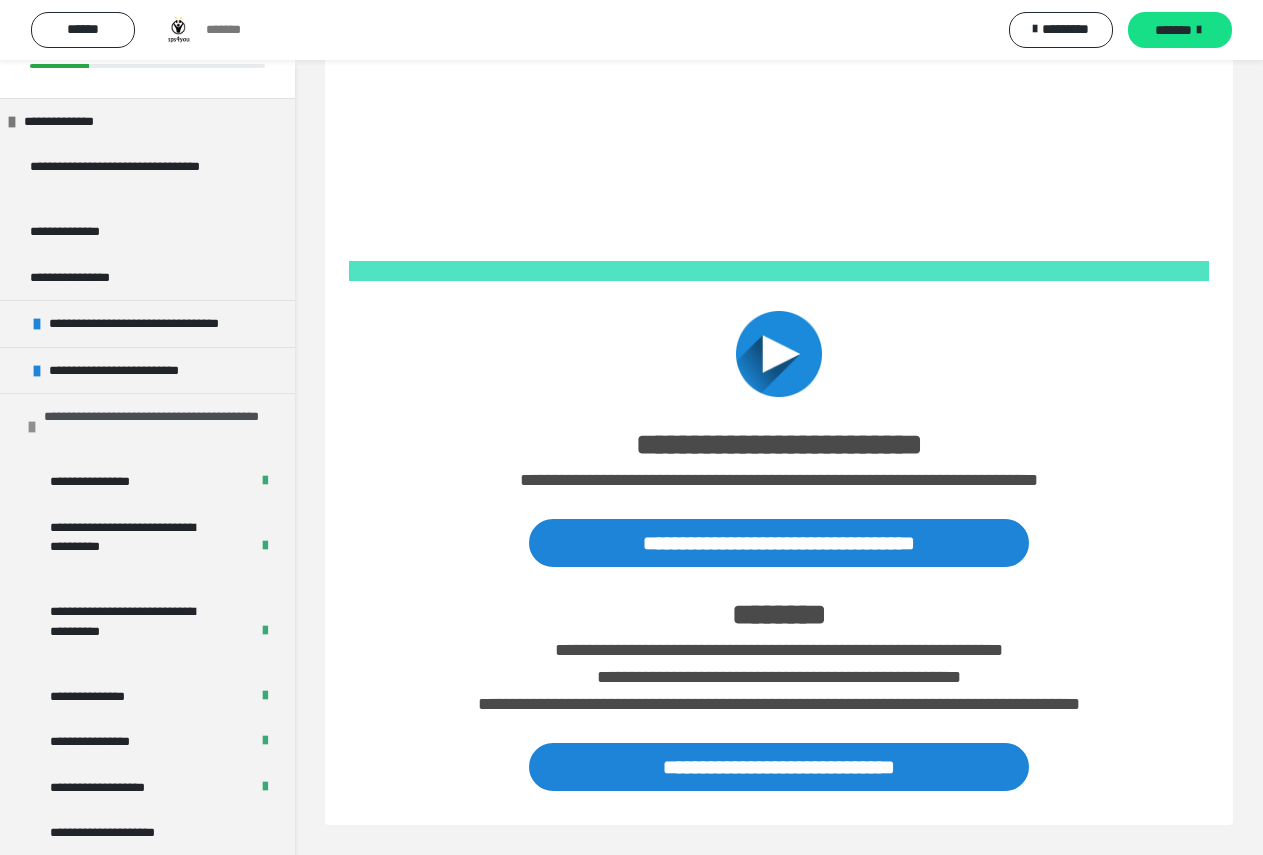 scroll, scrollTop: 100, scrollLeft: 0, axis: vertical 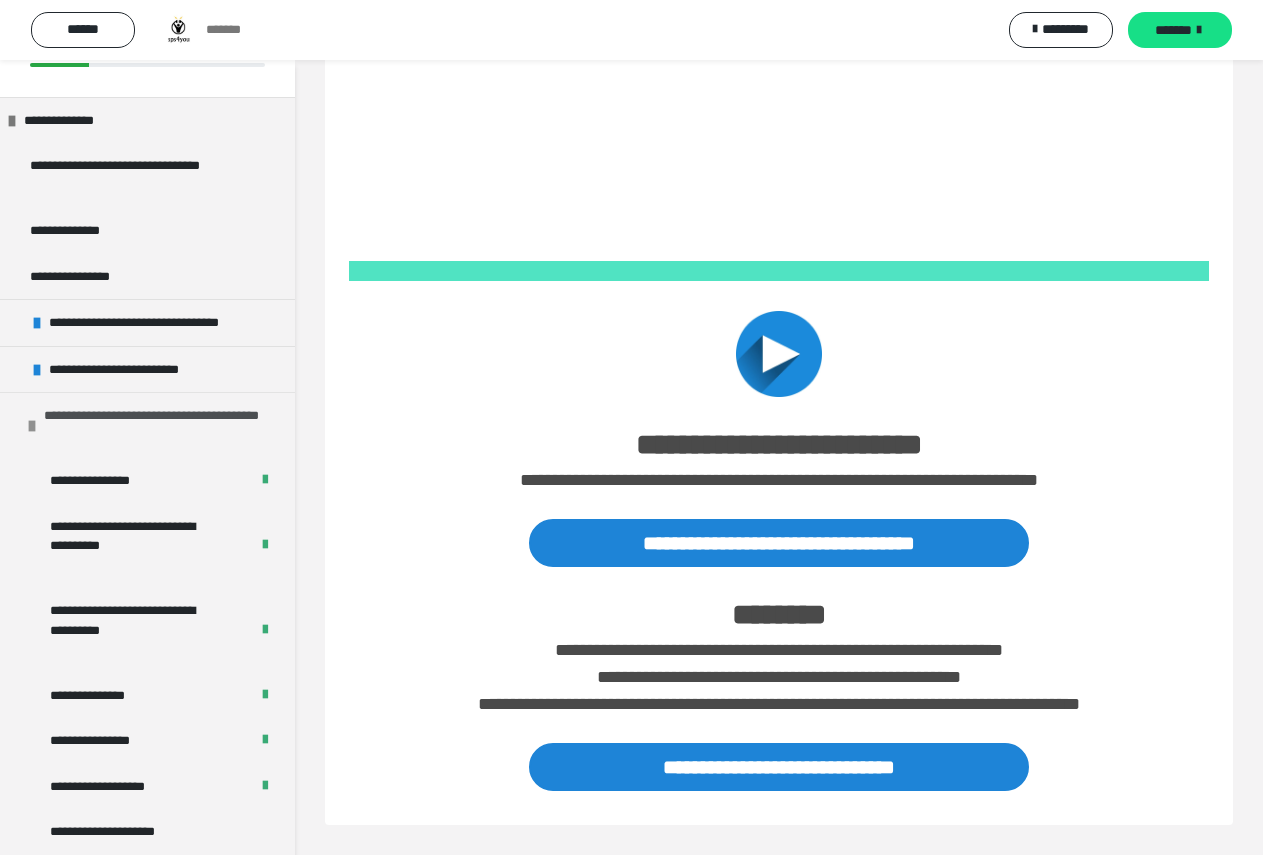 click at bounding box center [32, 426] 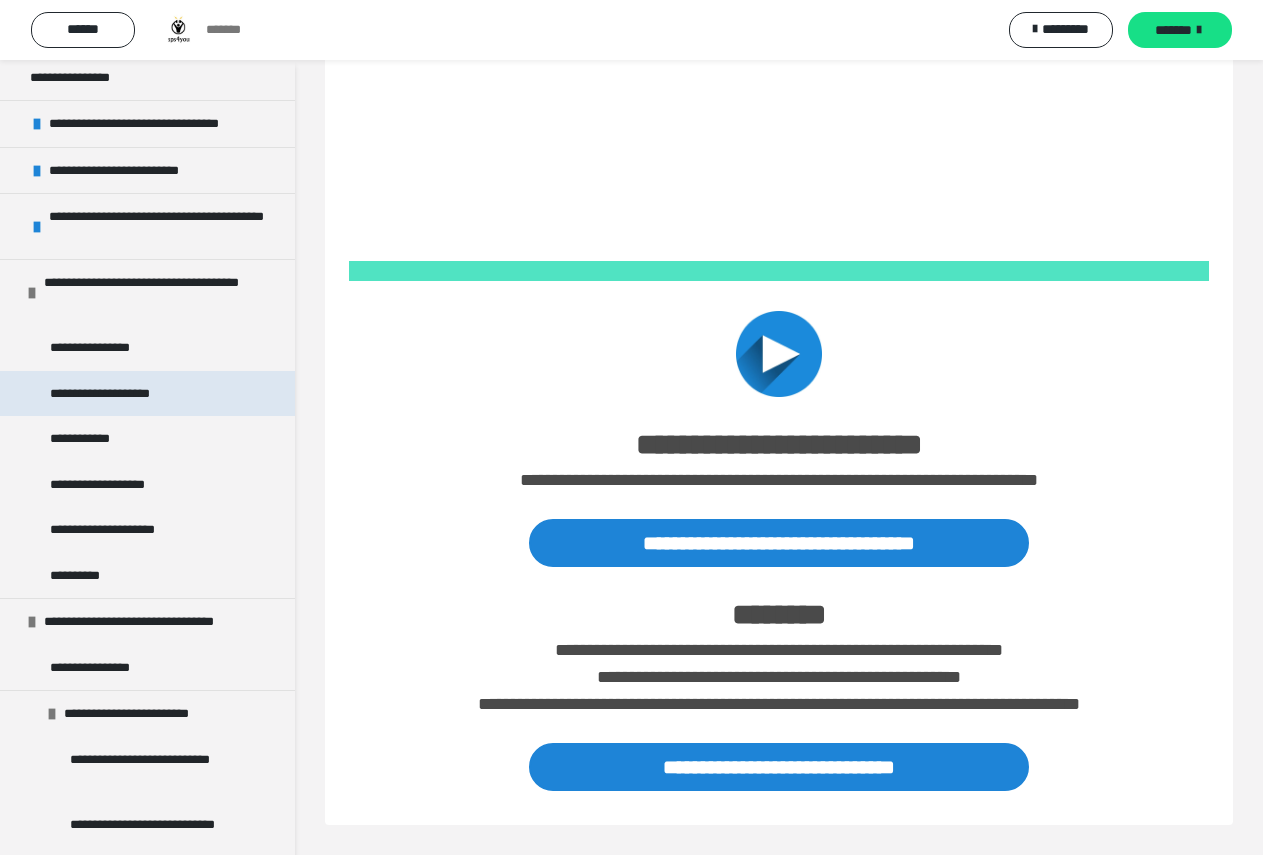 scroll, scrollTop: 300, scrollLeft: 0, axis: vertical 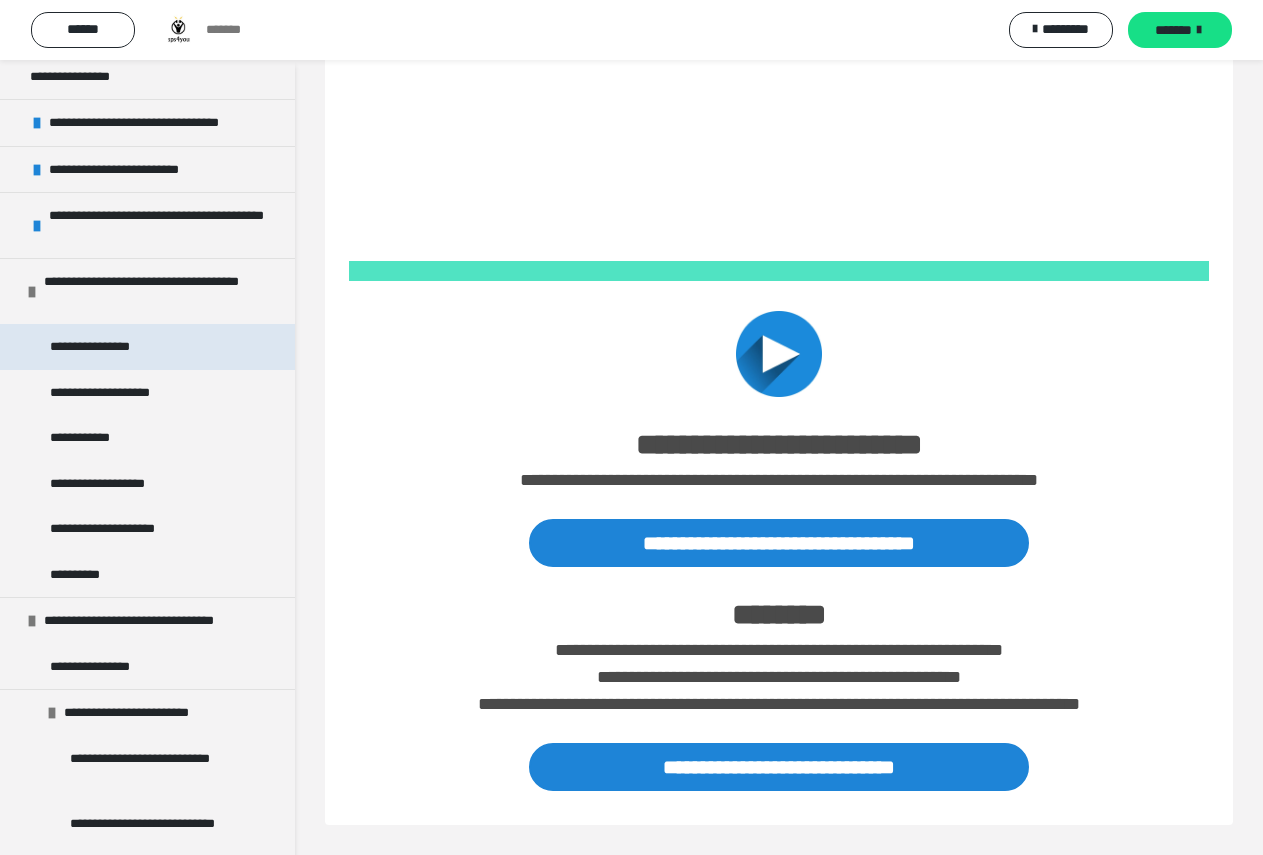 click on "**********" at bounding box center [103, 347] 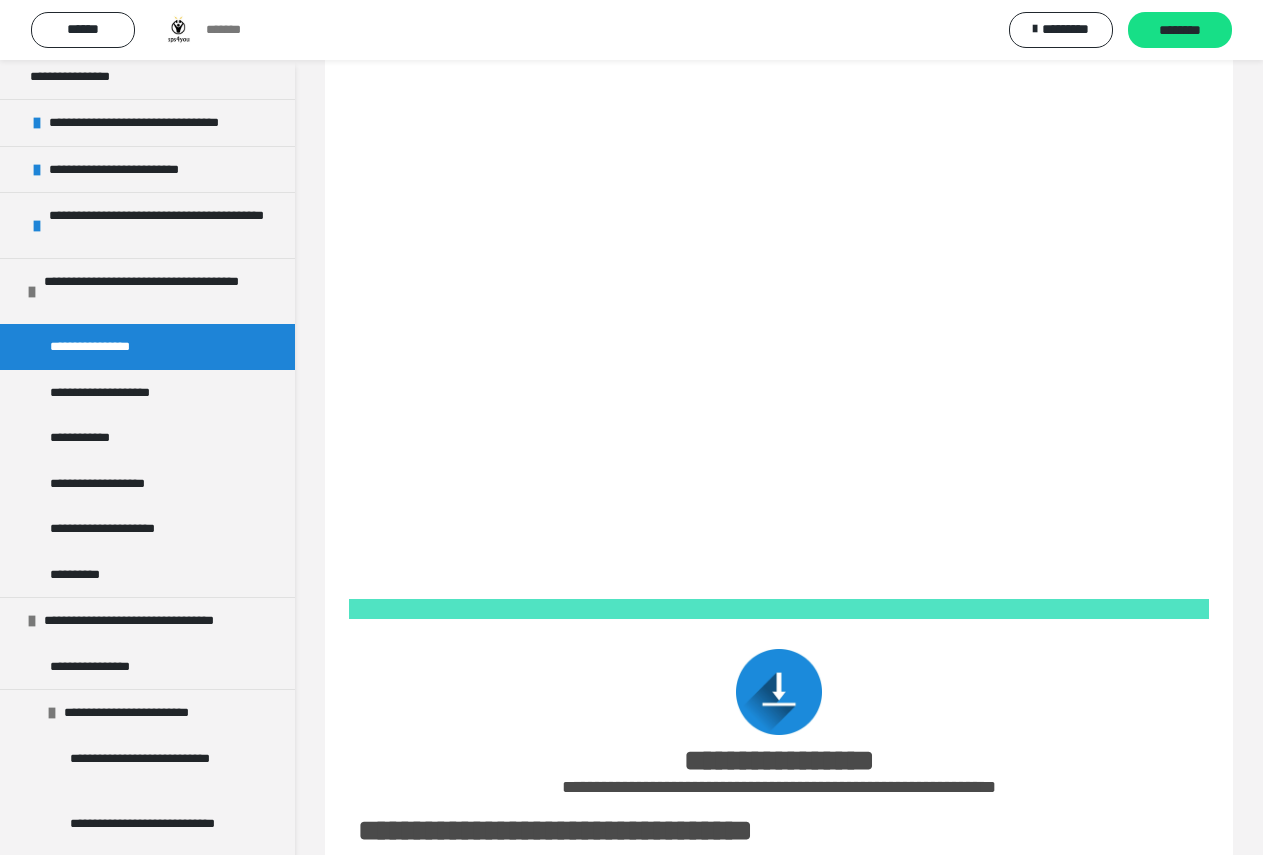 scroll, scrollTop: 26, scrollLeft: 0, axis: vertical 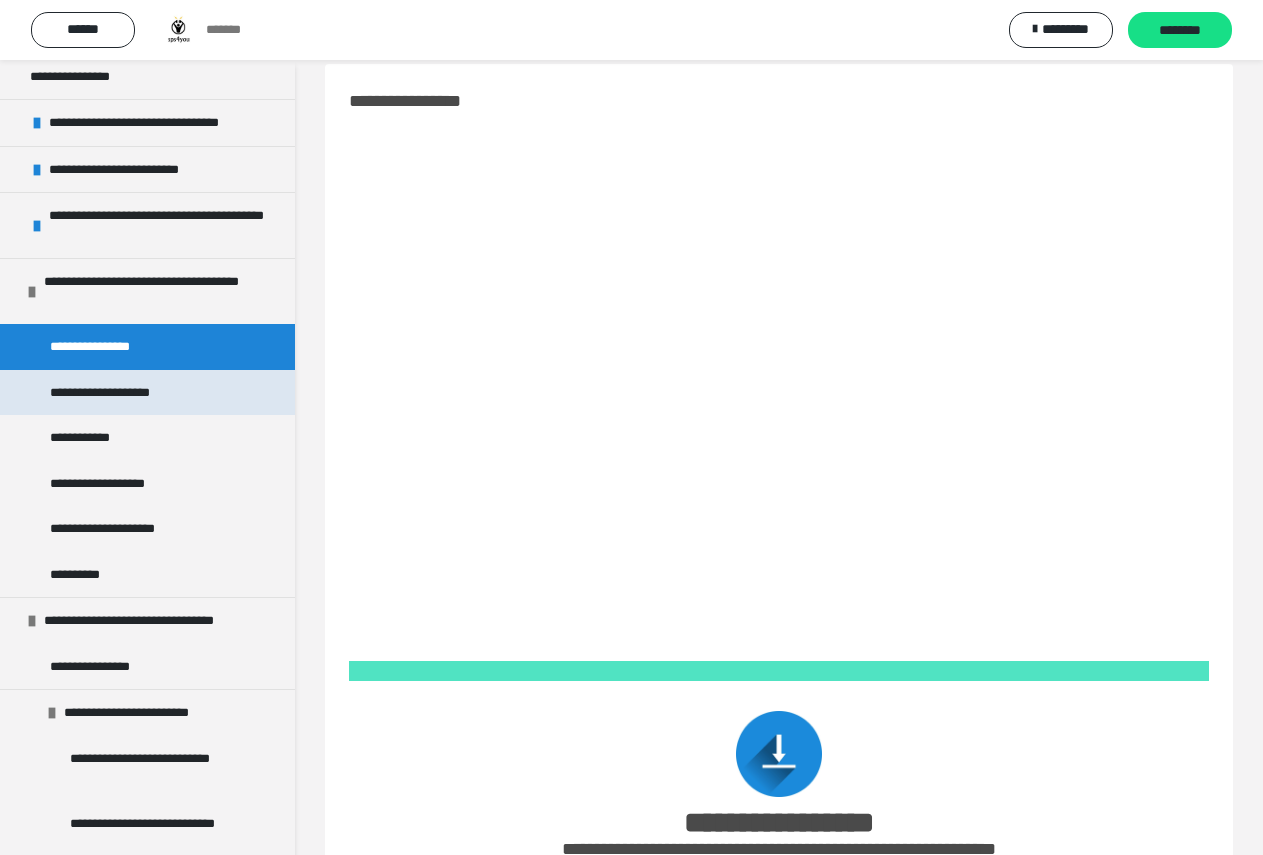click on "**********" at bounding box center [122, 393] 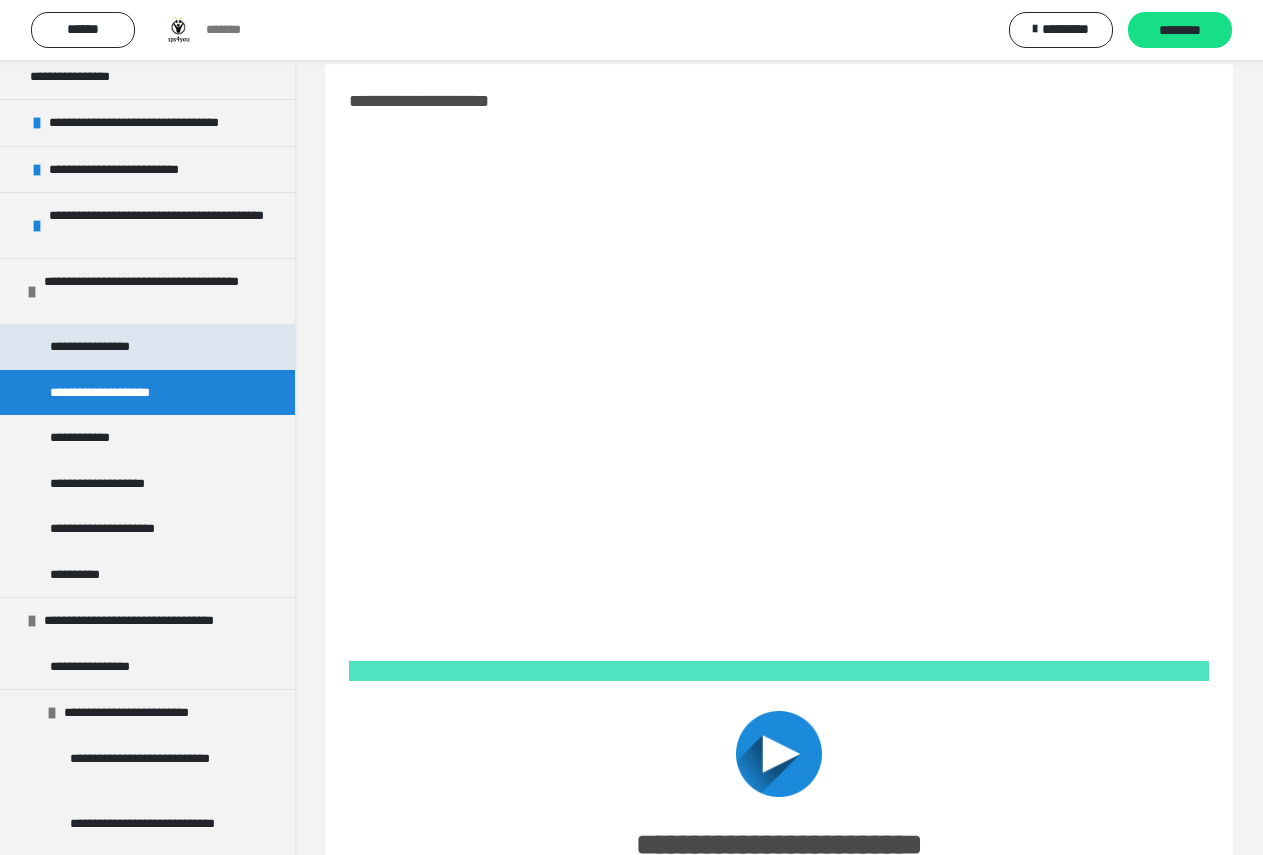 click on "**********" at bounding box center (147, 347) 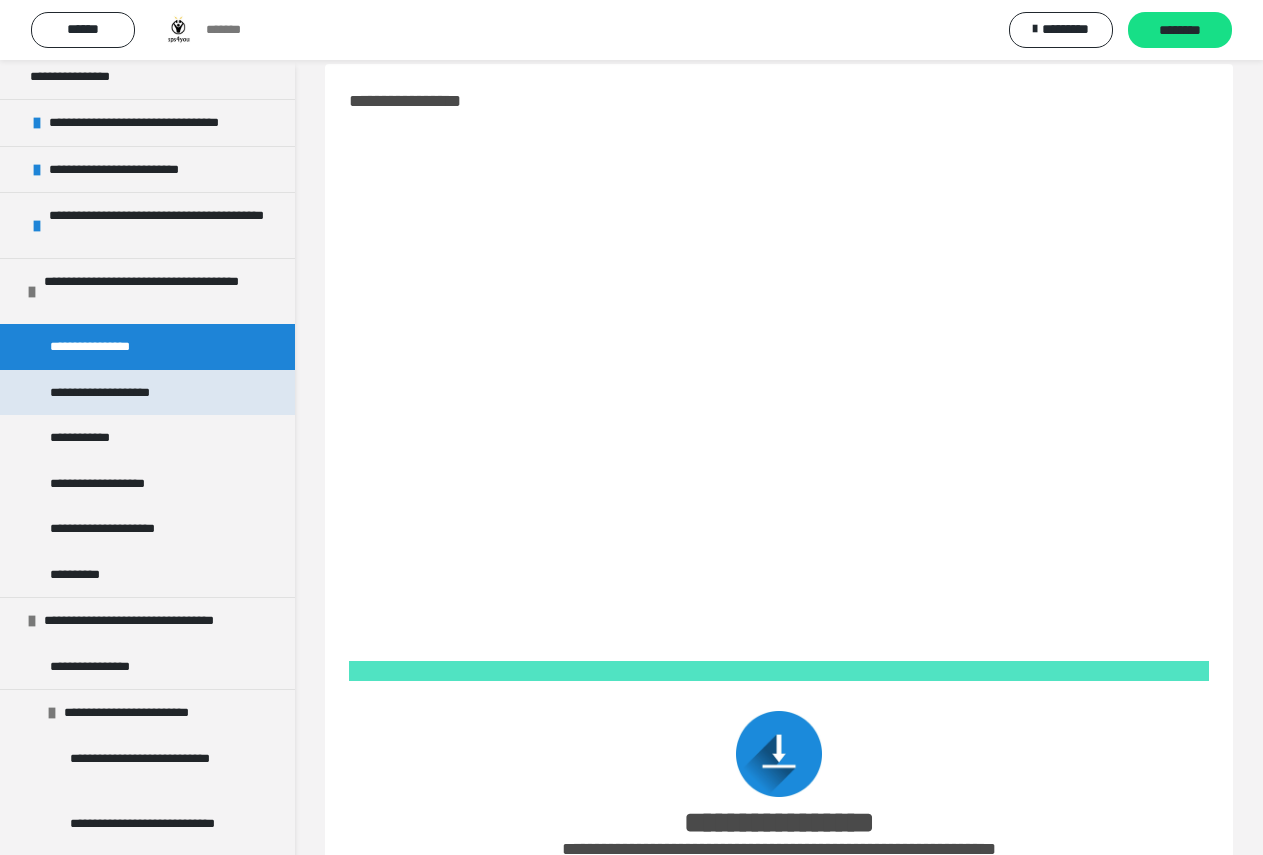 click on "**********" at bounding box center [122, 393] 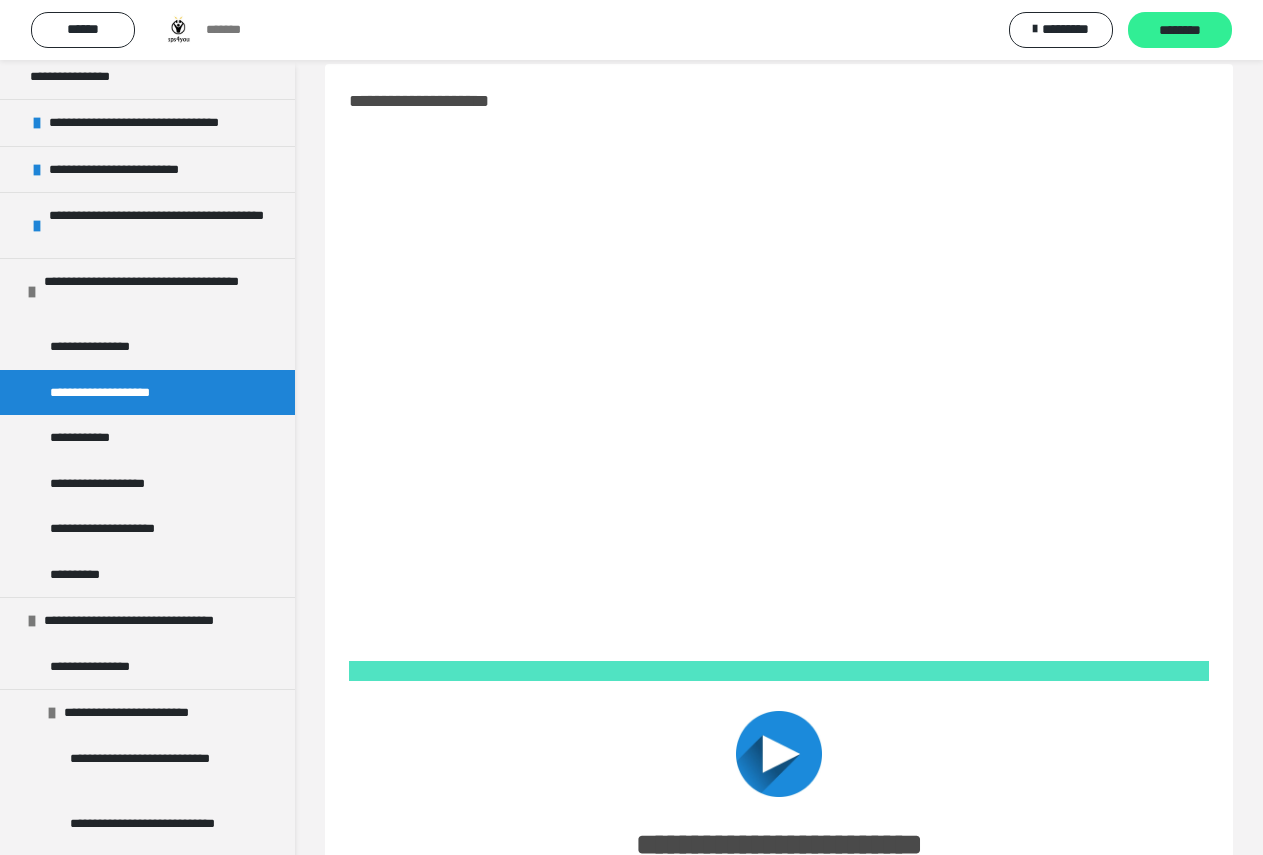 click on "********" at bounding box center [1180, 31] 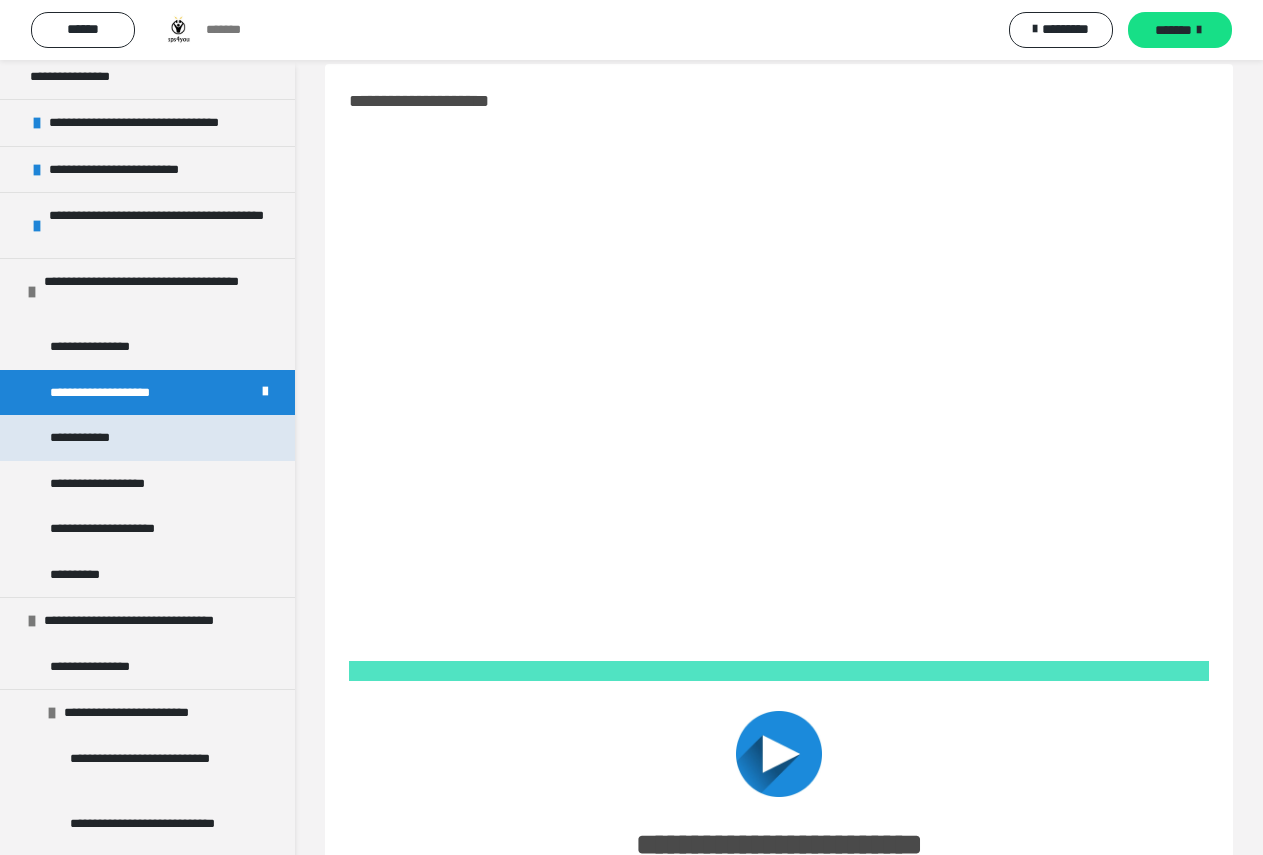 click on "**********" at bounding box center [84, 438] 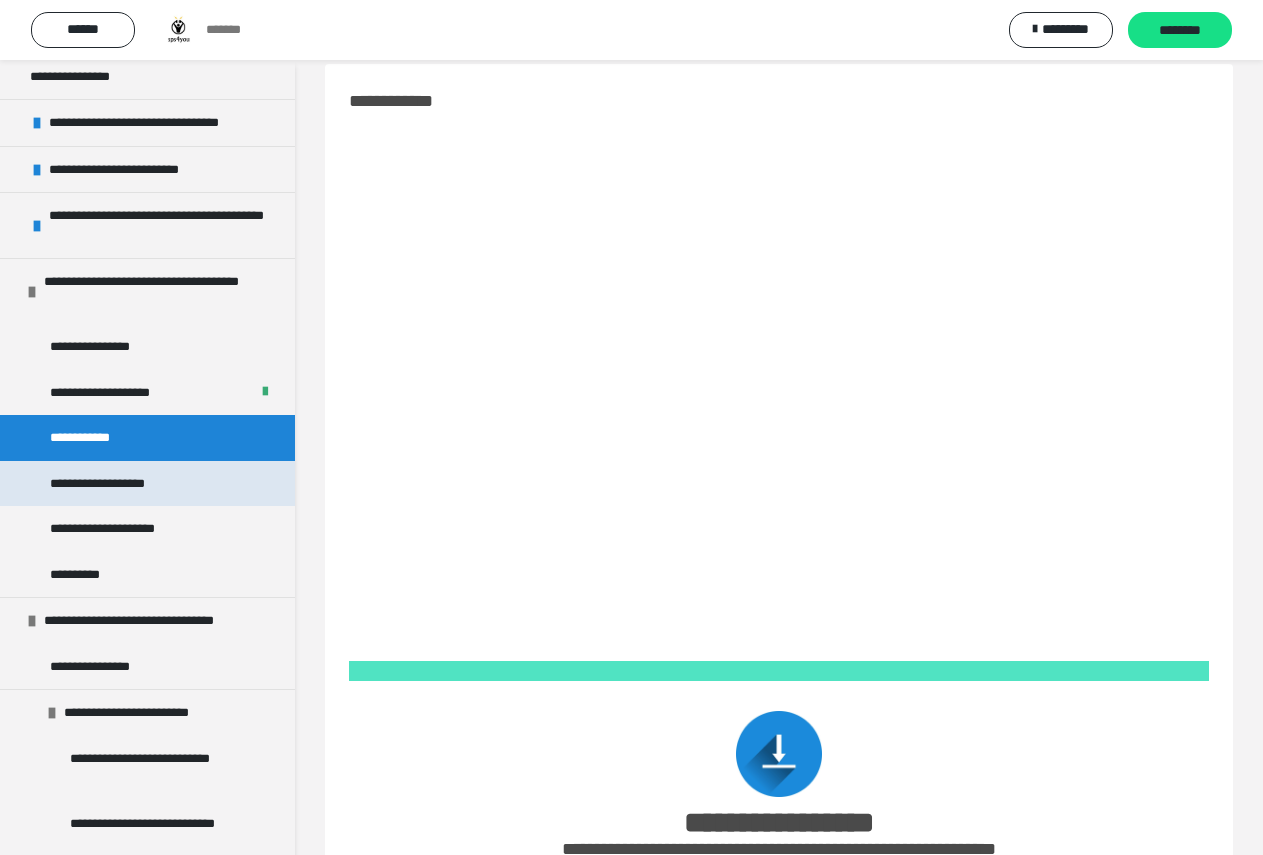 click on "**********" at bounding box center [119, 484] 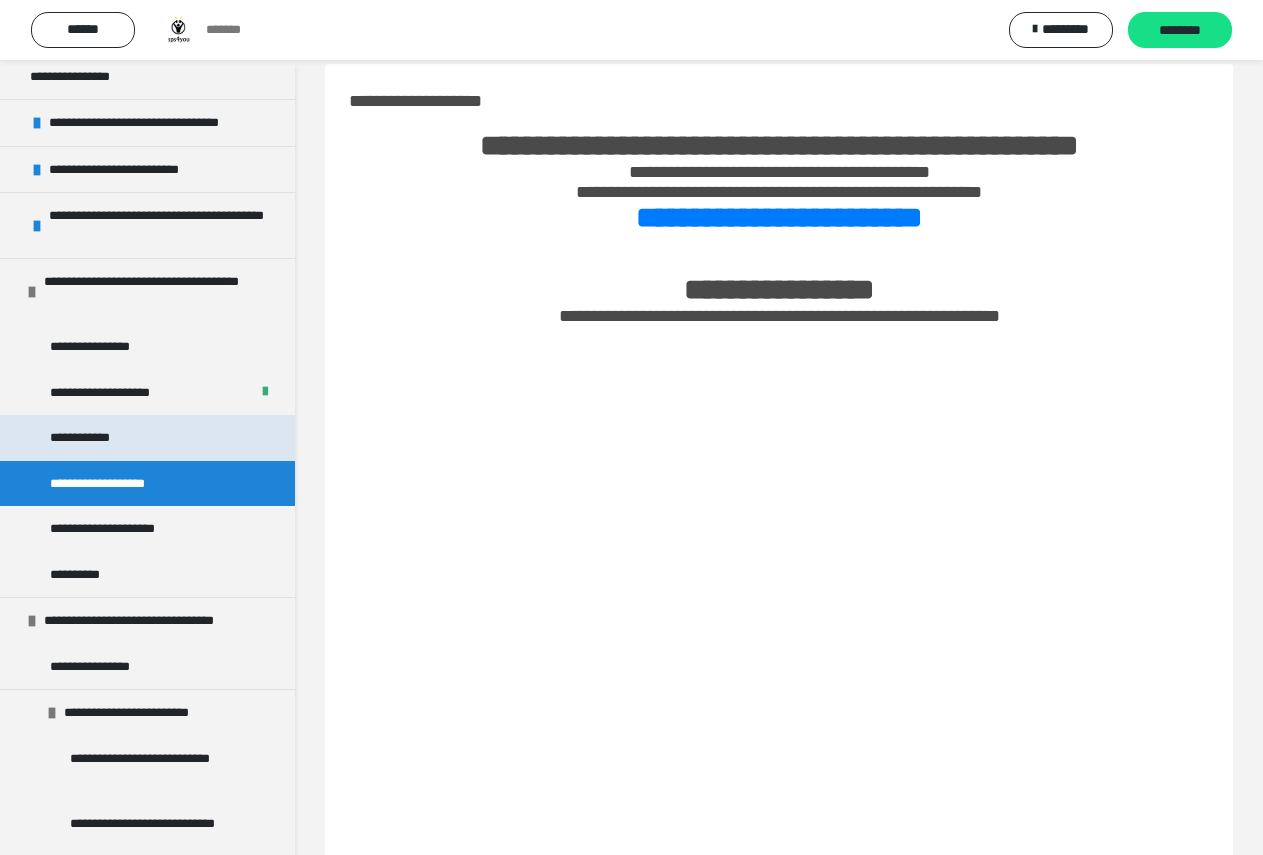 click on "**********" at bounding box center [147, 438] 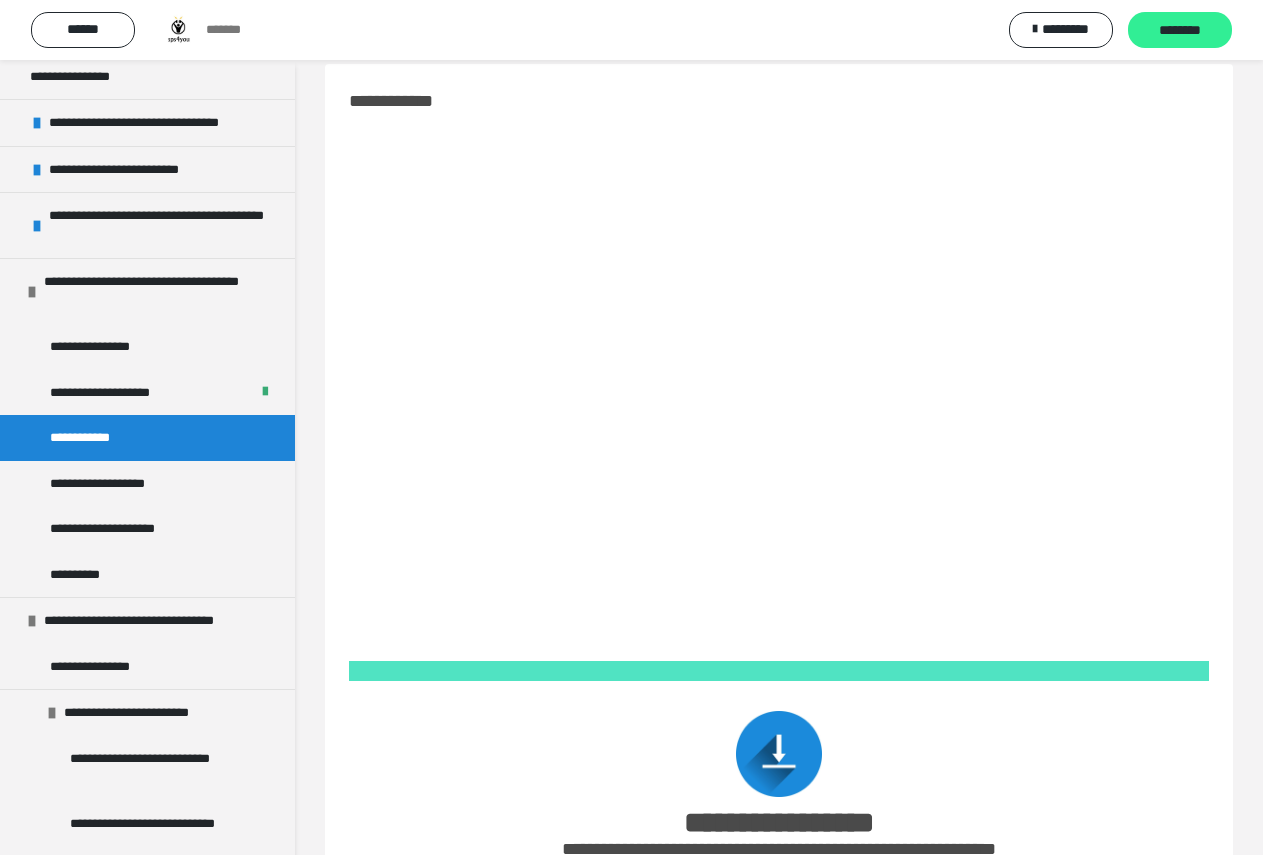 click on "********" at bounding box center (1180, 30) 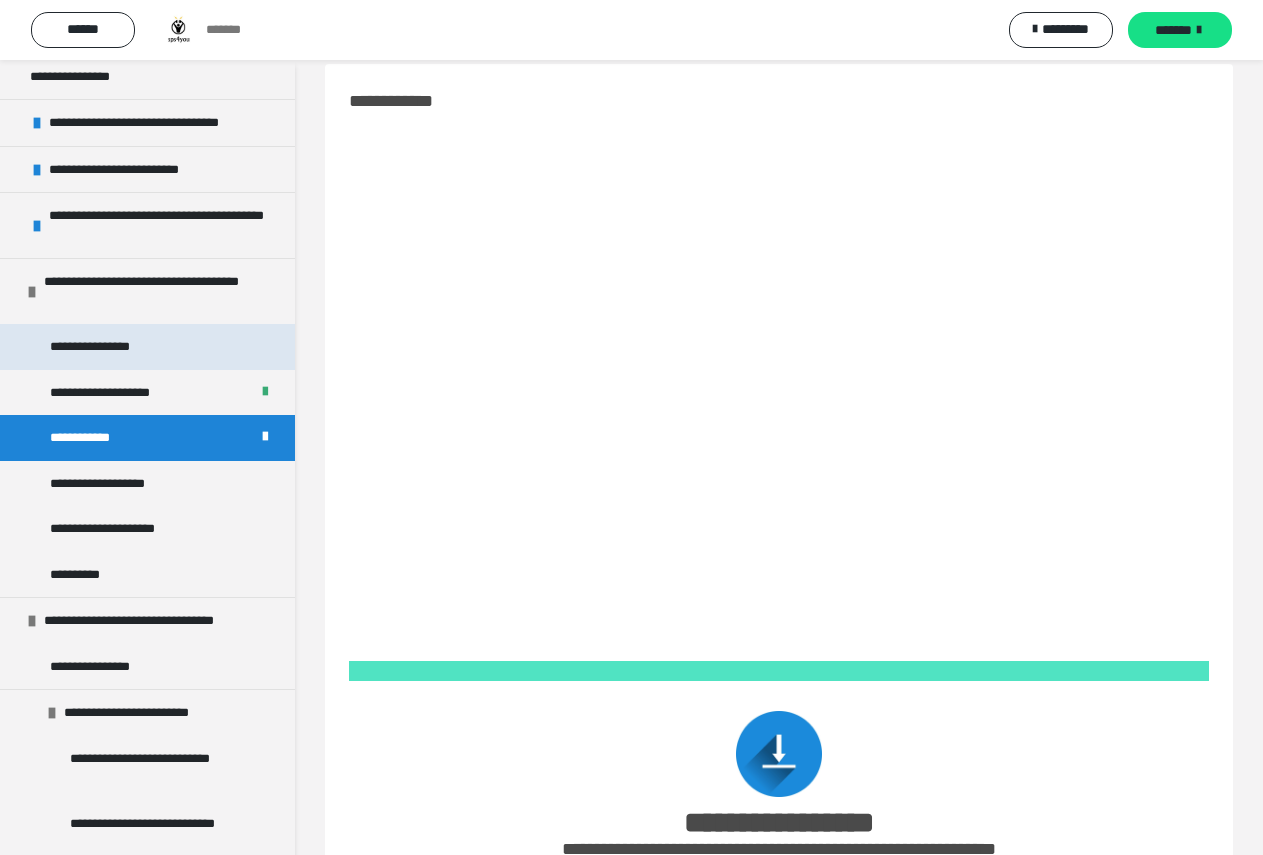 click on "**********" at bounding box center [147, 347] 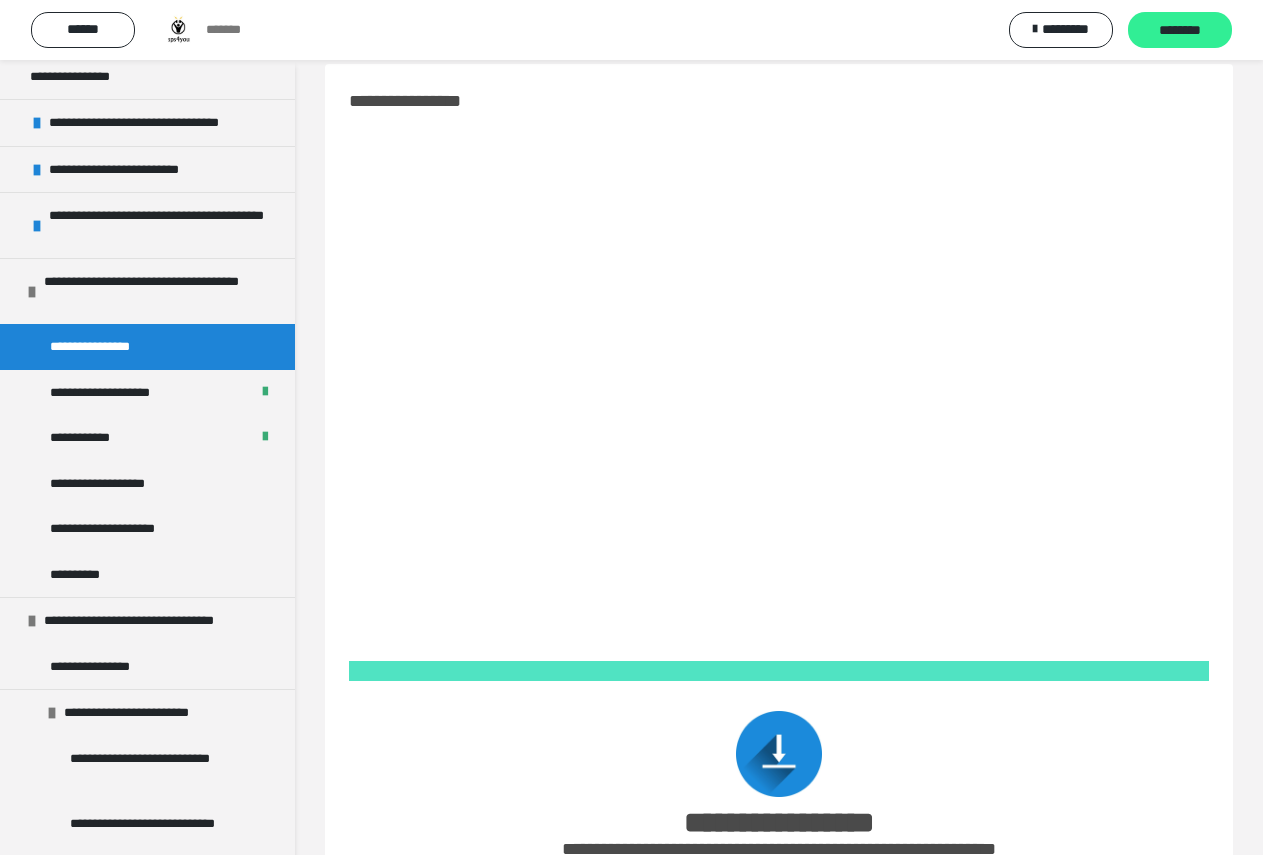 click on "********" at bounding box center [1180, 30] 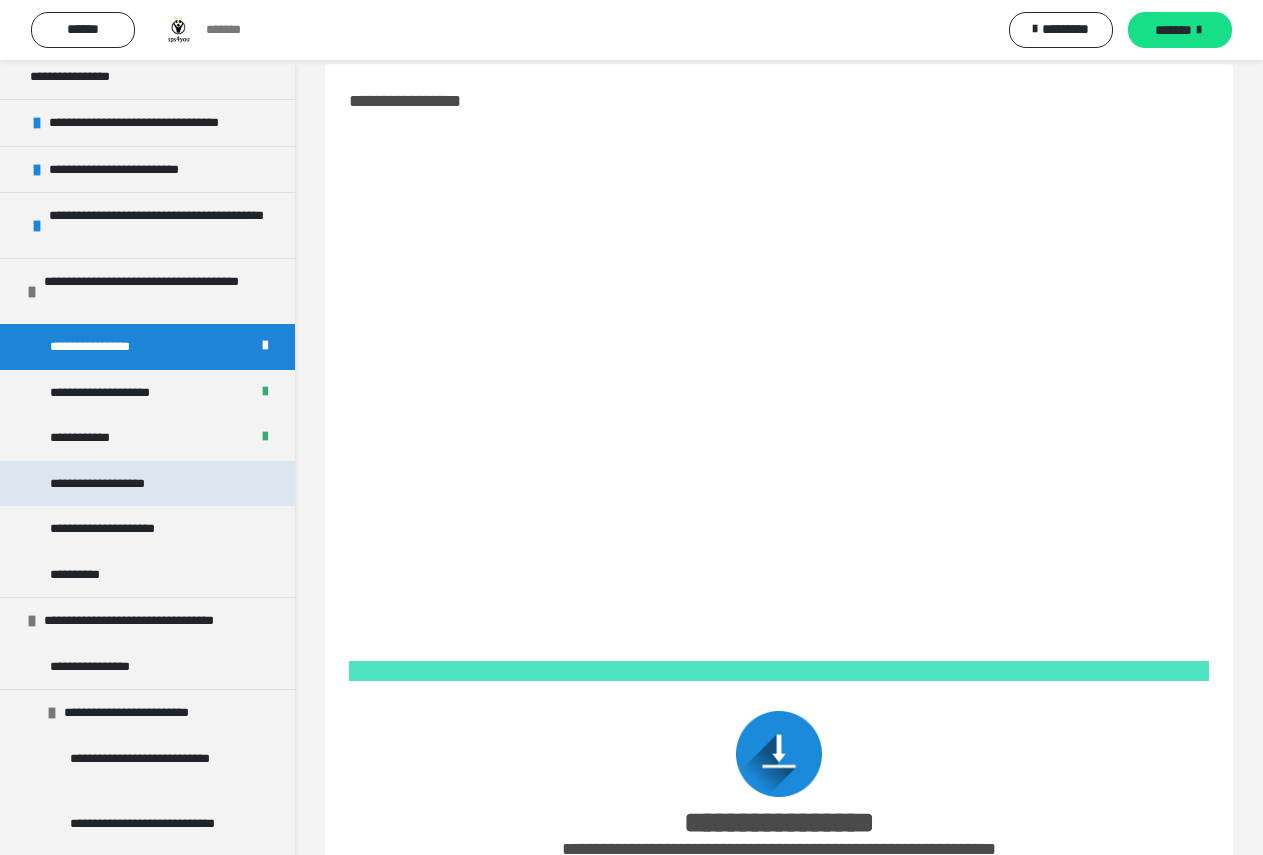 click on "**********" at bounding box center (119, 484) 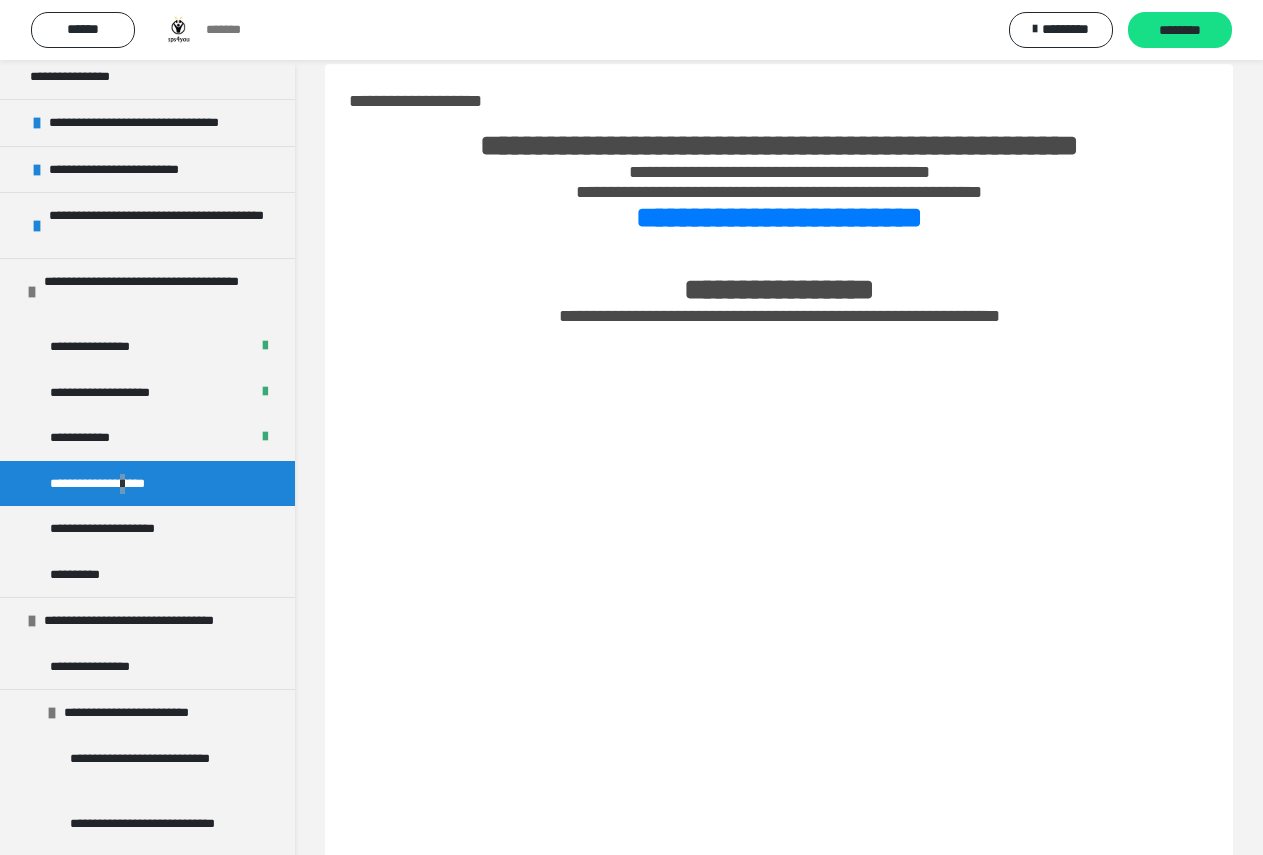 scroll, scrollTop: 38, scrollLeft: 0, axis: vertical 